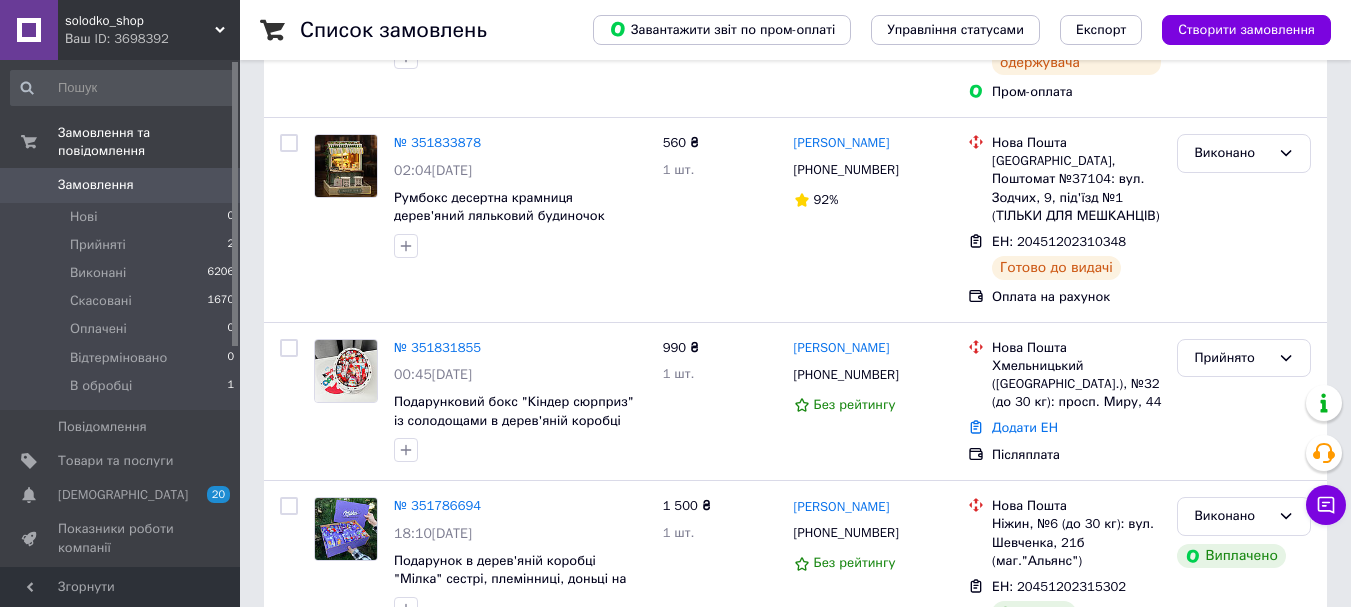 scroll, scrollTop: 500, scrollLeft: 0, axis: vertical 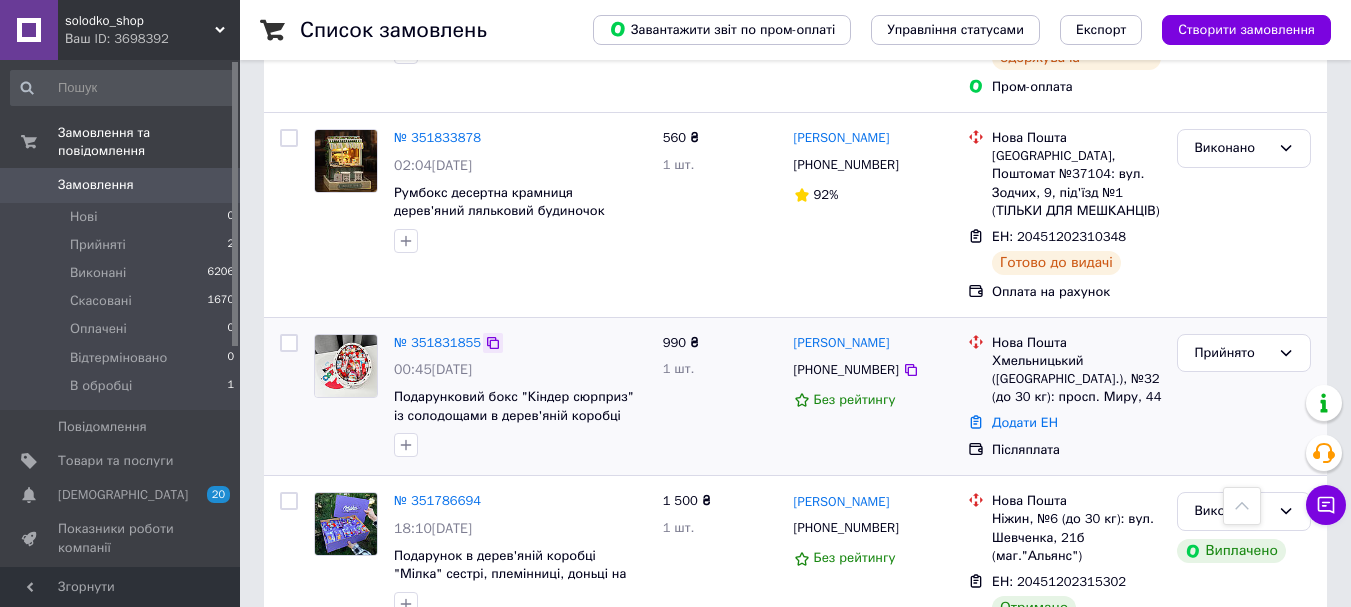 click 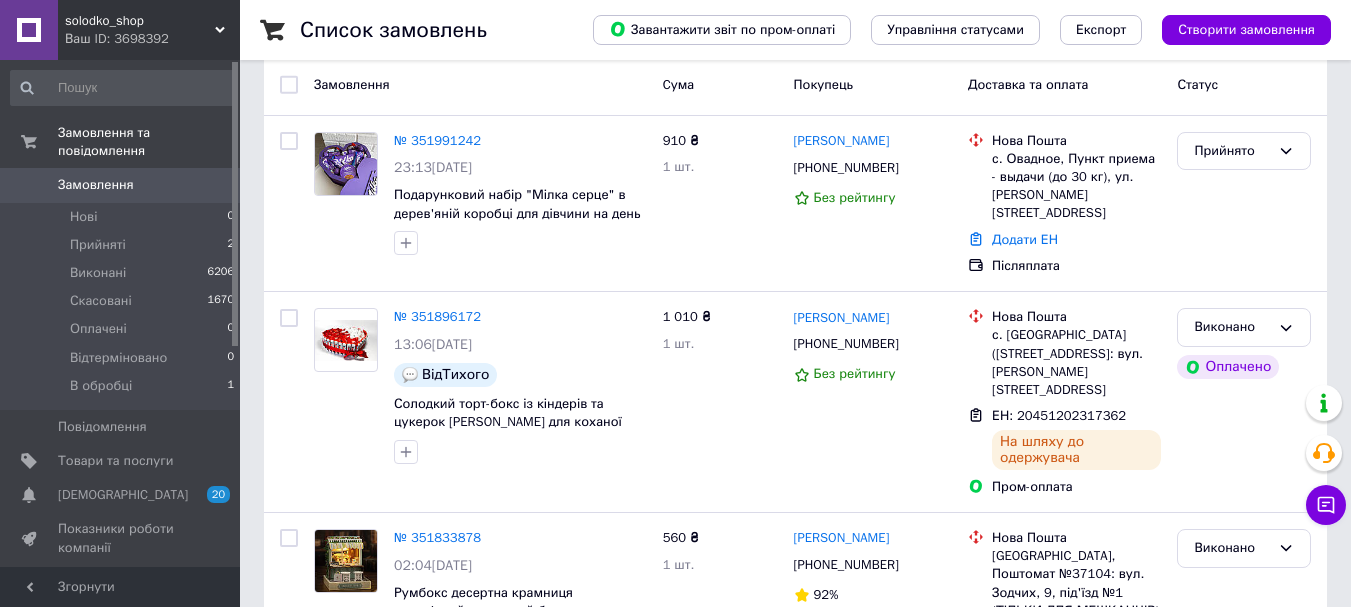 scroll, scrollTop: 0, scrollLeft: 0, axis: both 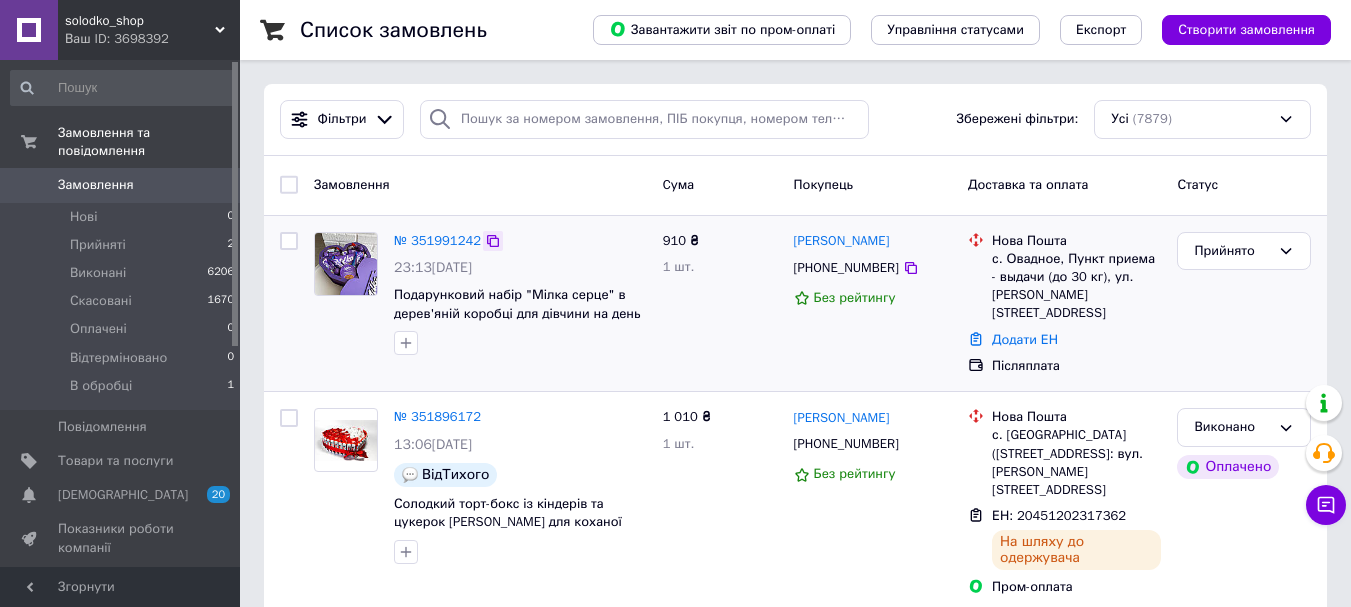 click 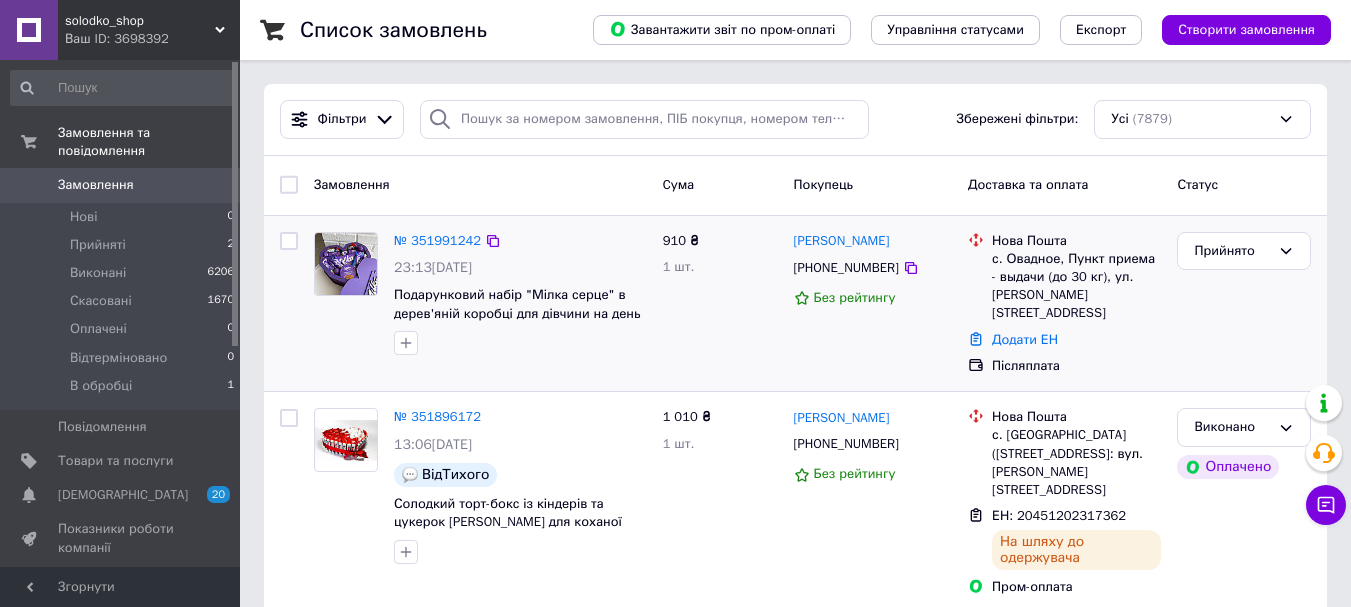 scroll, scrollTop: 0, scrollLeft: 0, axis: both 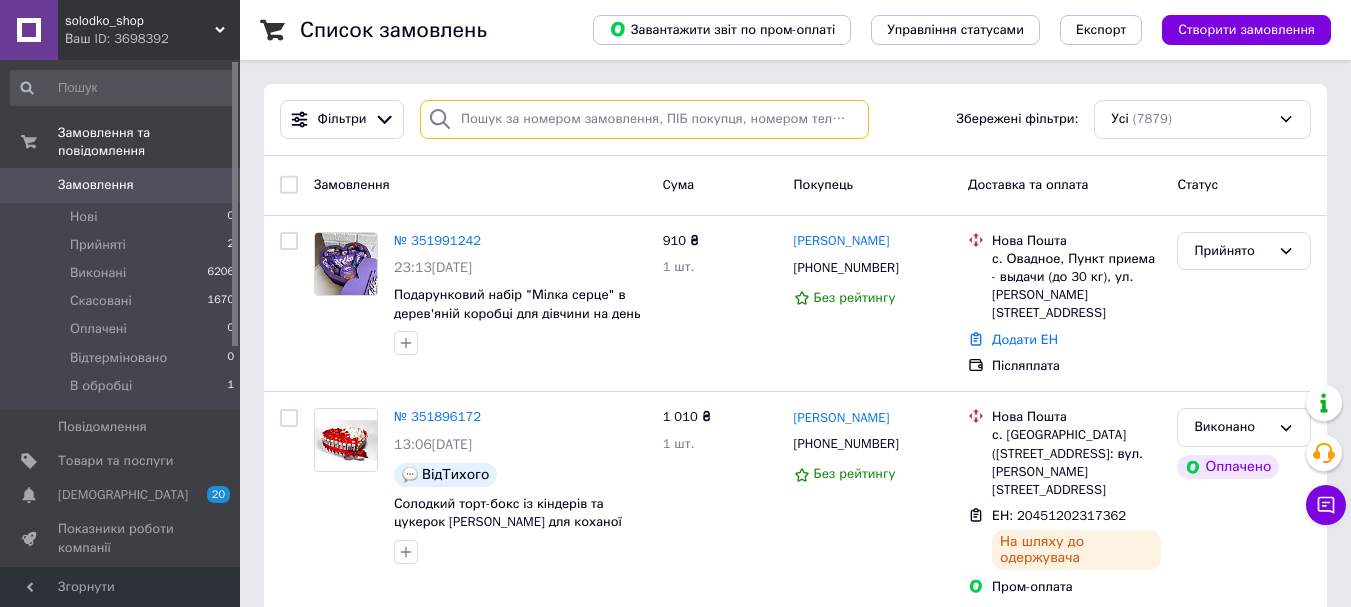 click at bounding box center [644, 119] 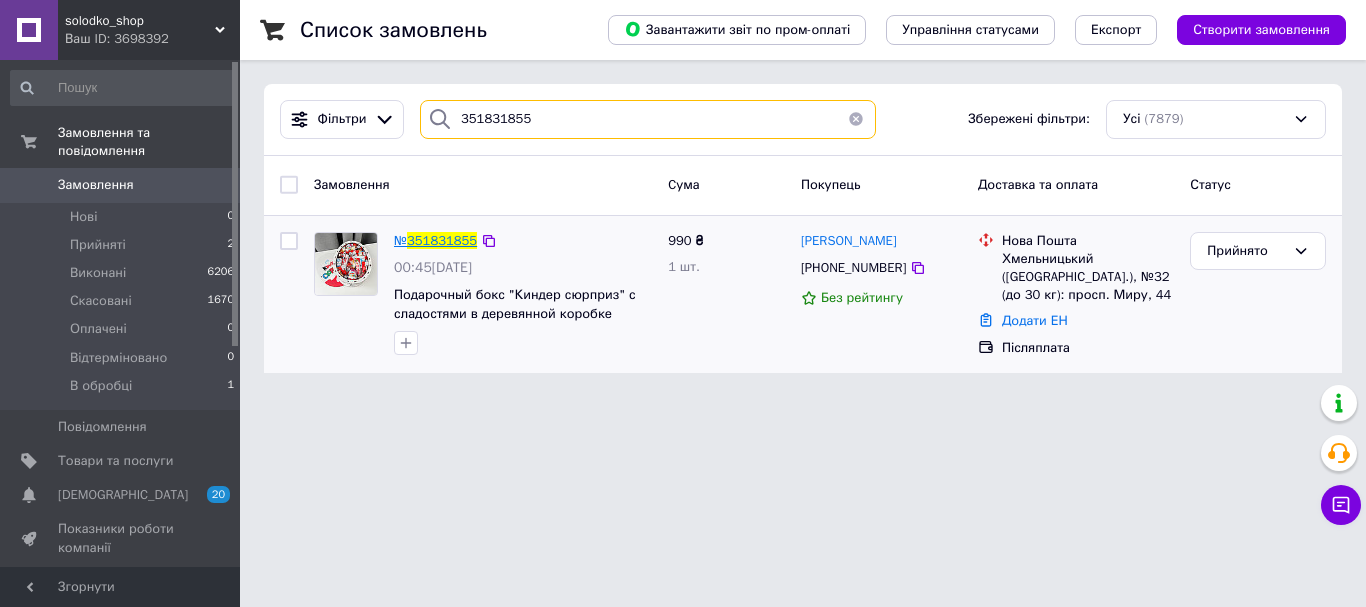 type on "351831855" 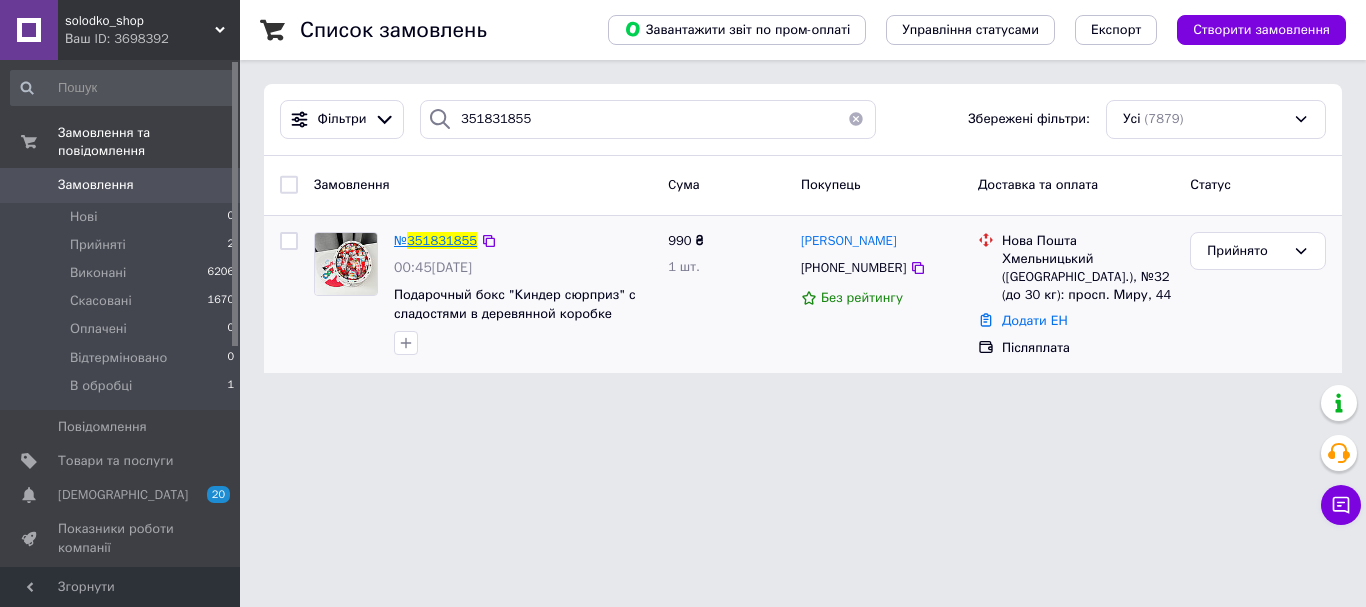 click on "351831855" at bounding box center [442, 240] 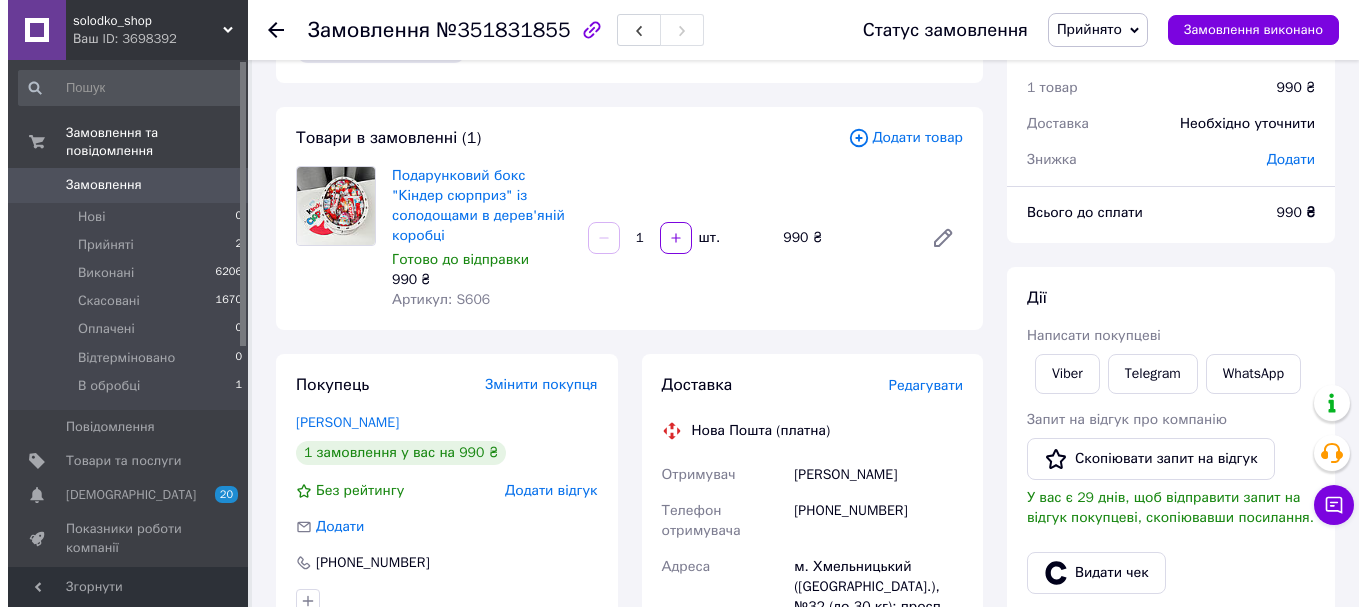 scroll, scrollTop: 100, scrollLeft: 0, axis: vertical 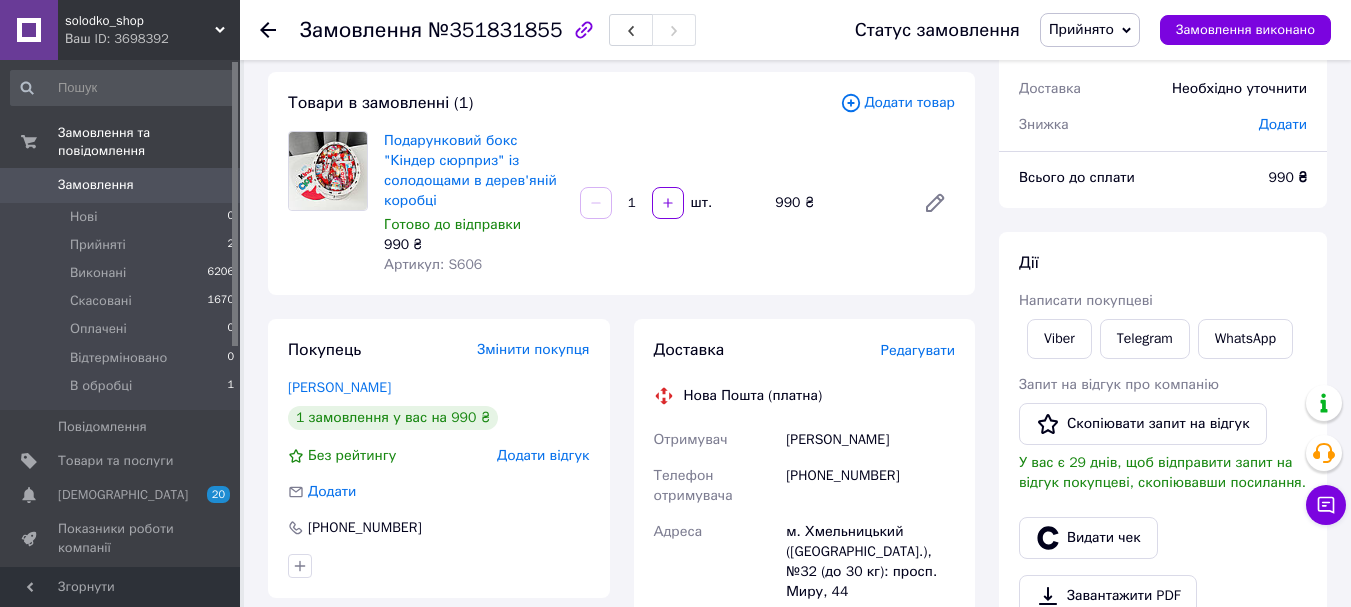 click on "Редагувати" at bounding box center (918, 350) 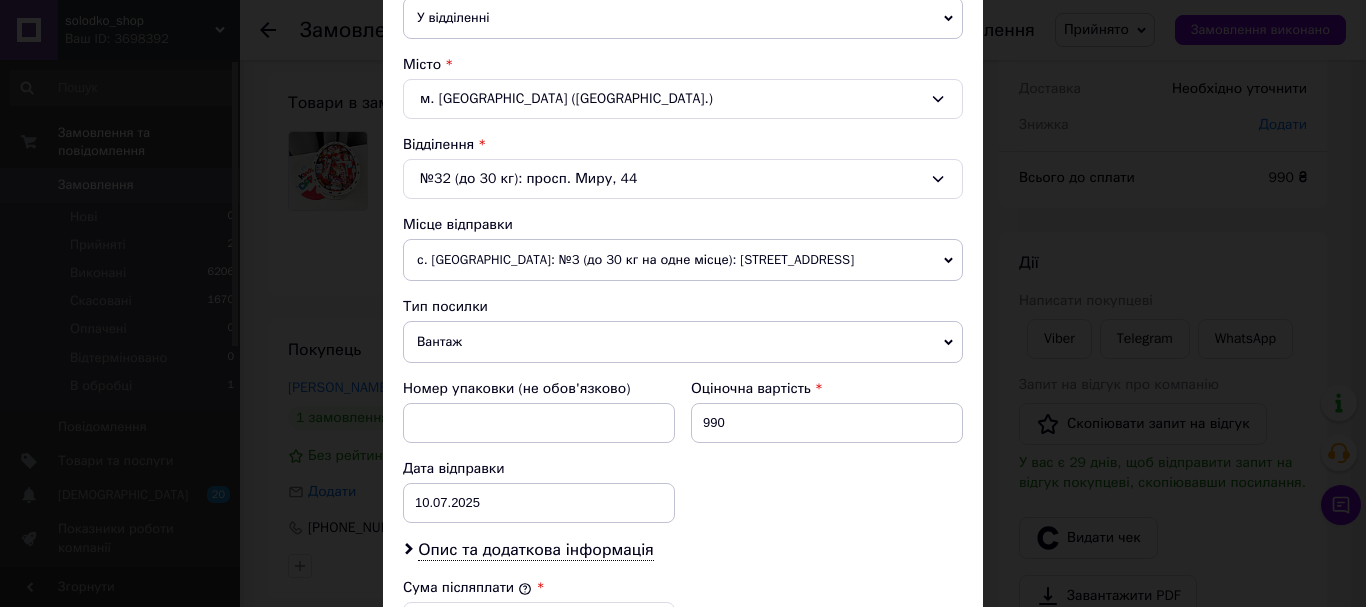 scroll, scrollTop: 800, scrollLeft: 0, axis: vertical 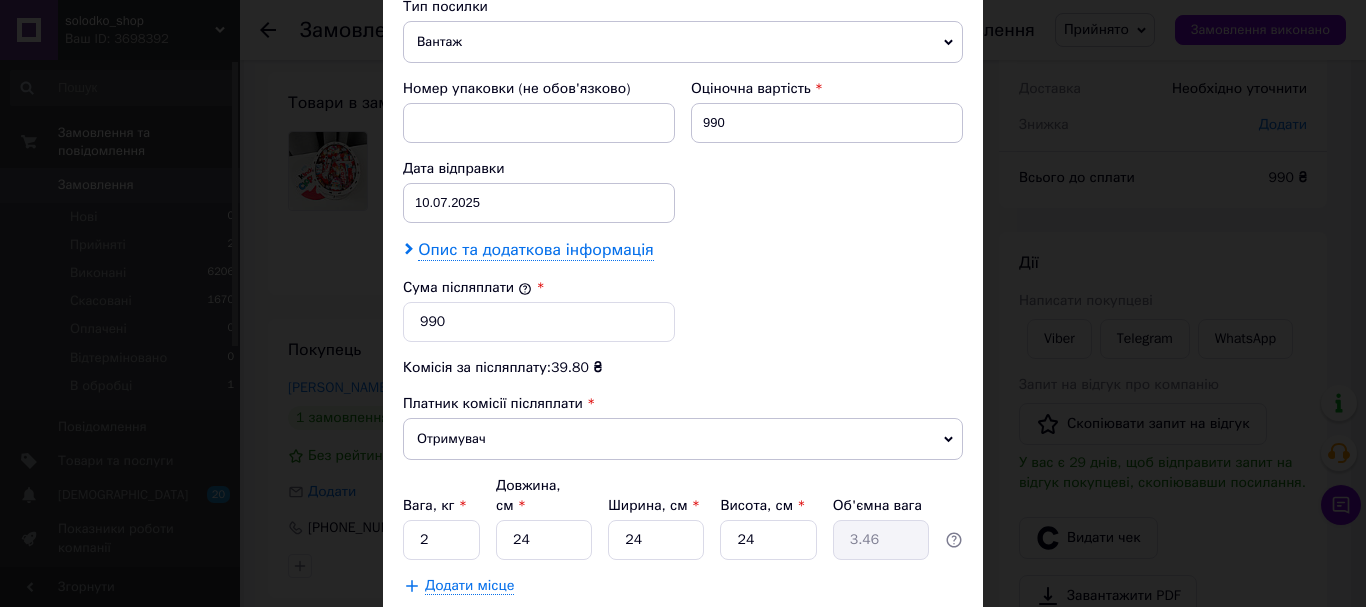 click on "Опис та додаткова інформація" at bounding box center [535, 250] 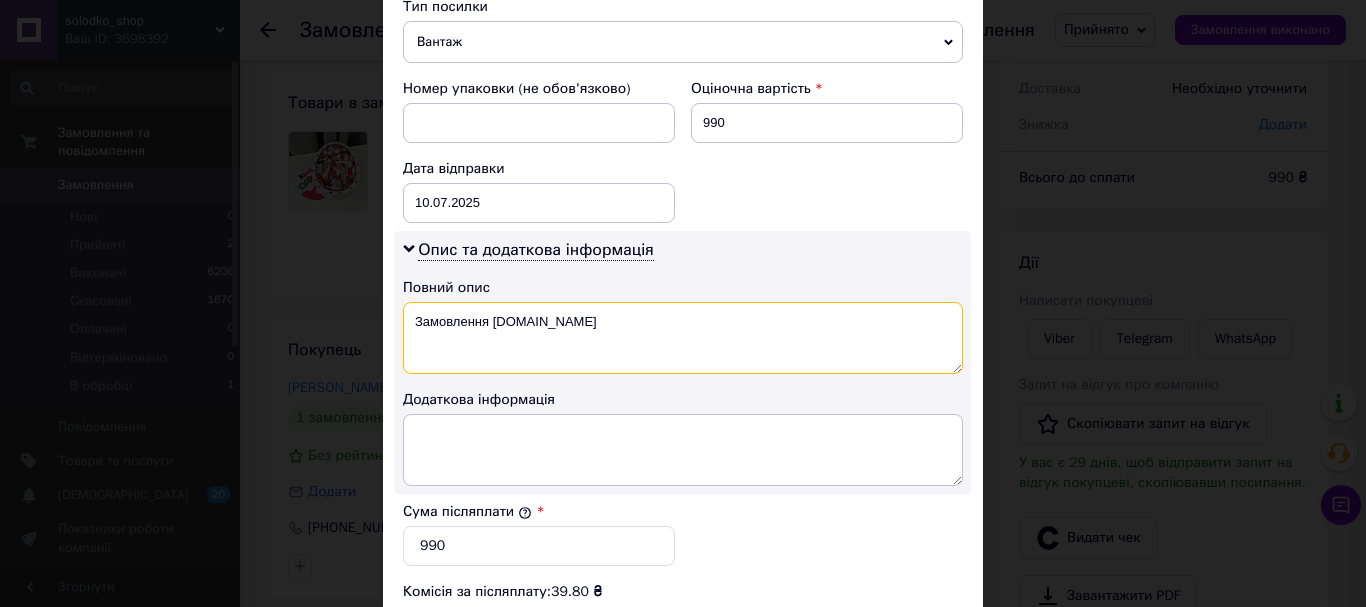 click on "Замовлення [DOMAIN_NAME]" at bounding box center [683, 338] 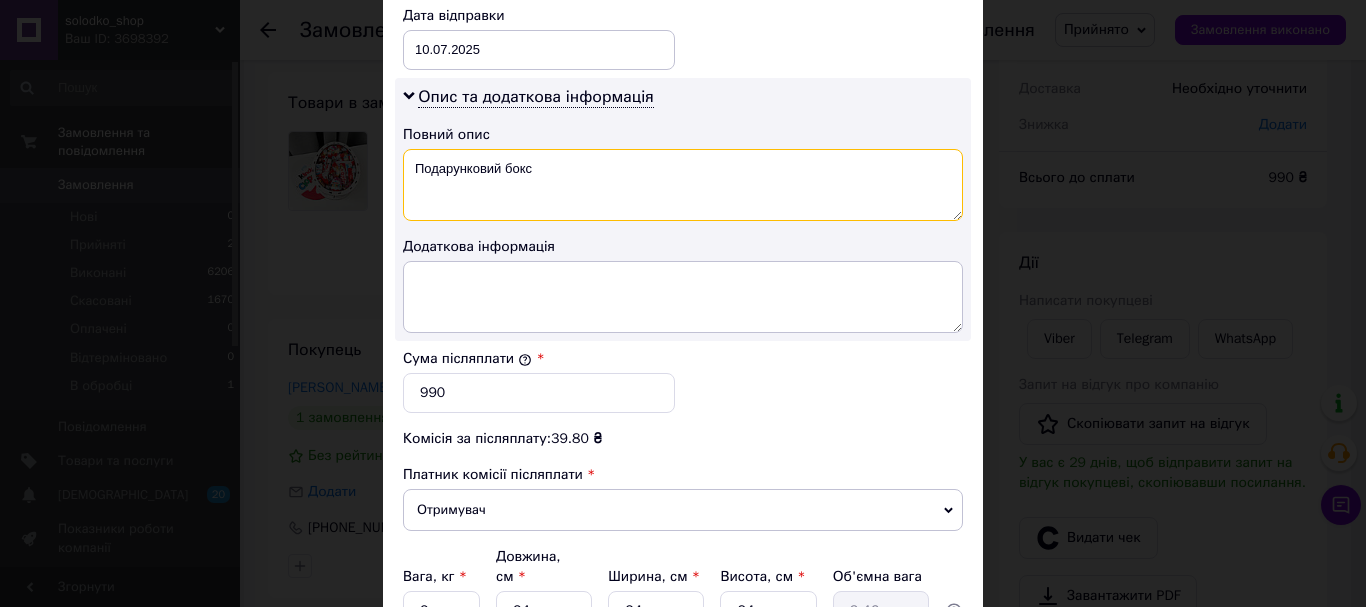 scroll, scrollTop: 1000, scrollLeft: 0, axis: vertical 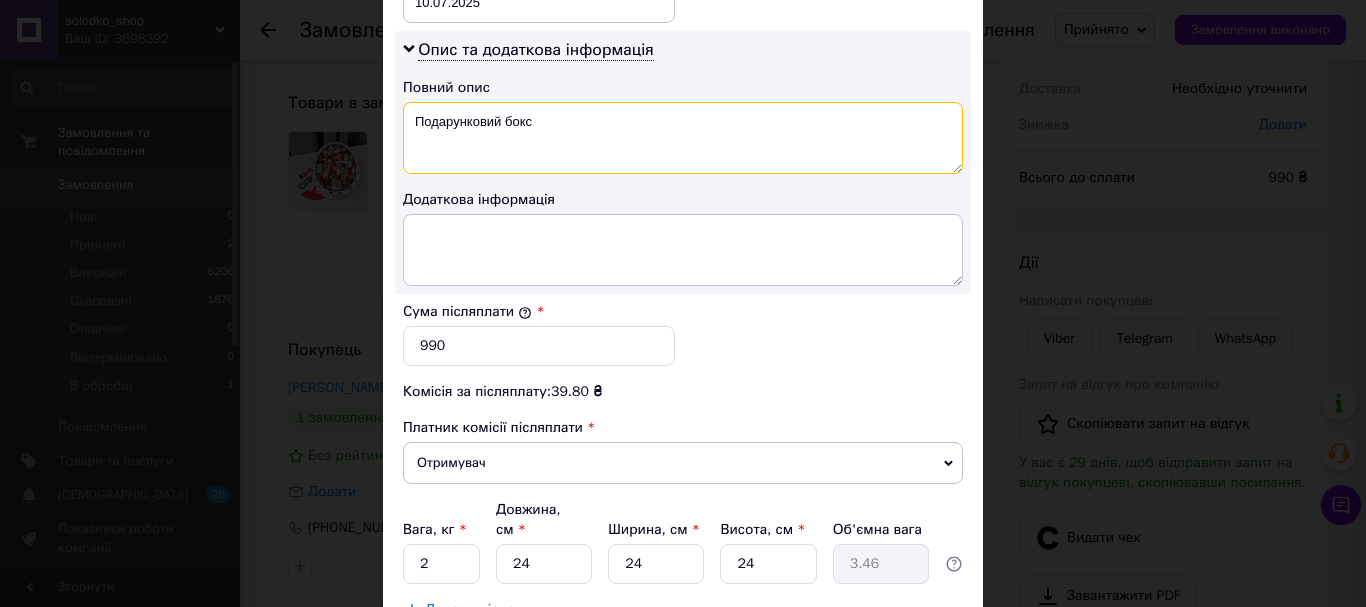 type on "Подарунковий бокс" 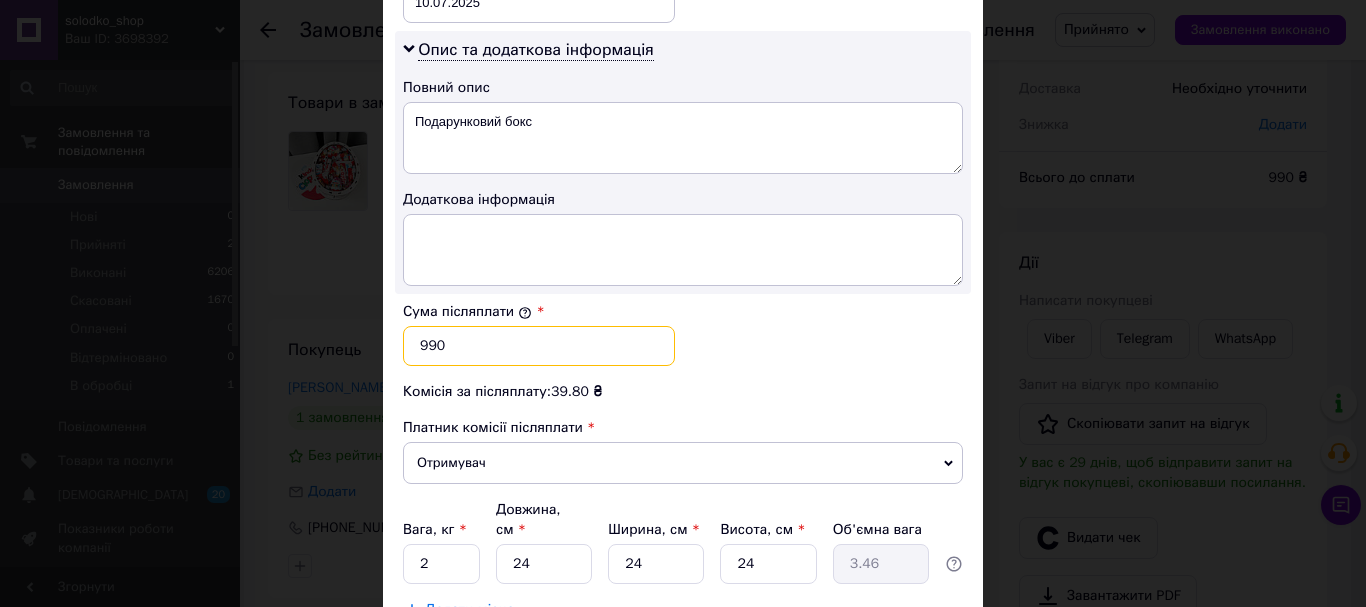 click on "990" at bounding box center (539, 346) 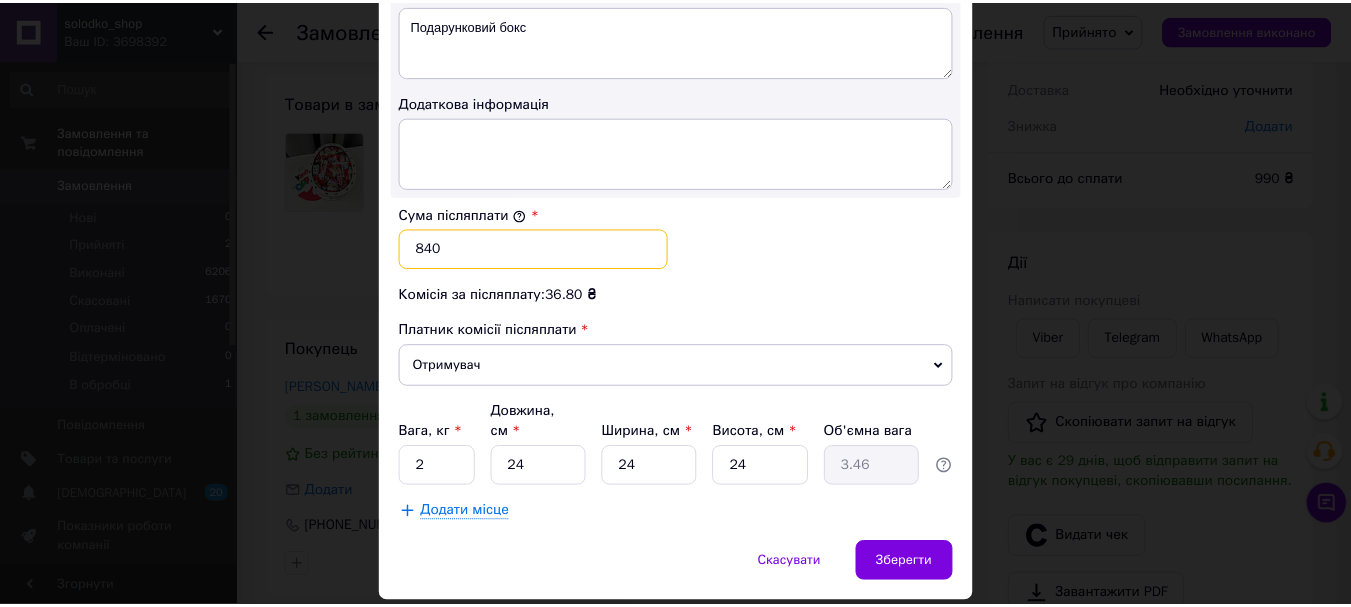 scroll, scrollTop: 1143, scrollLeft: 0, axis: vertical 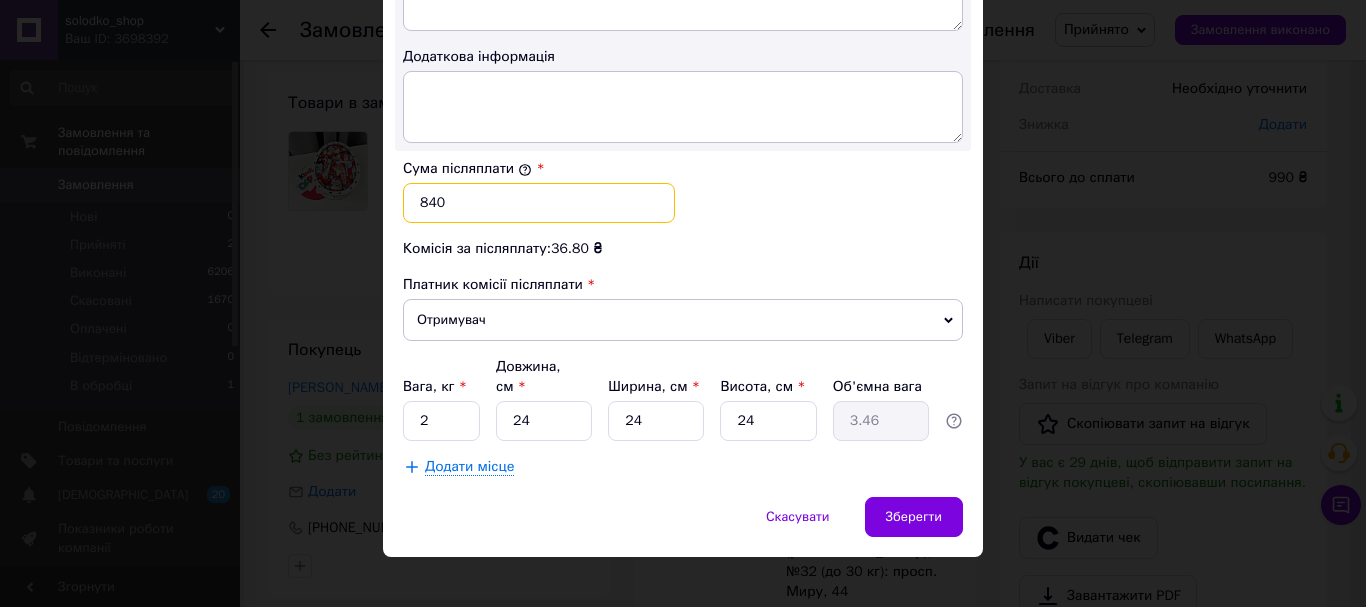 type on "840" 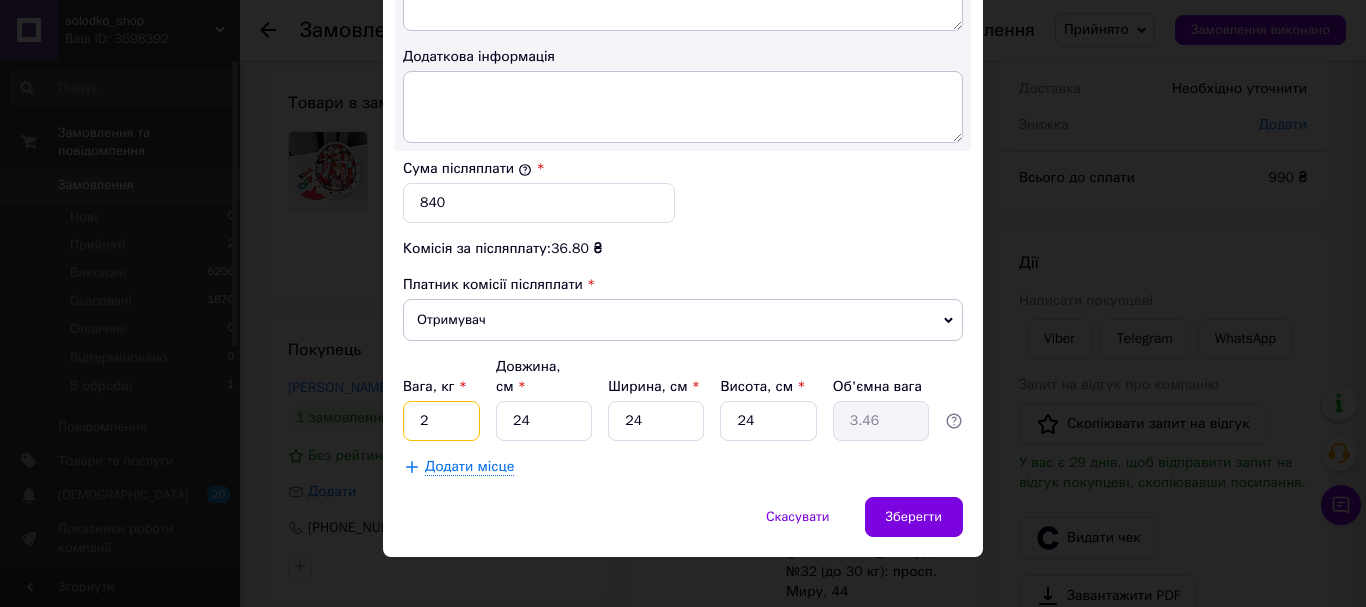 click on "2" at bounding box center [441, 421] 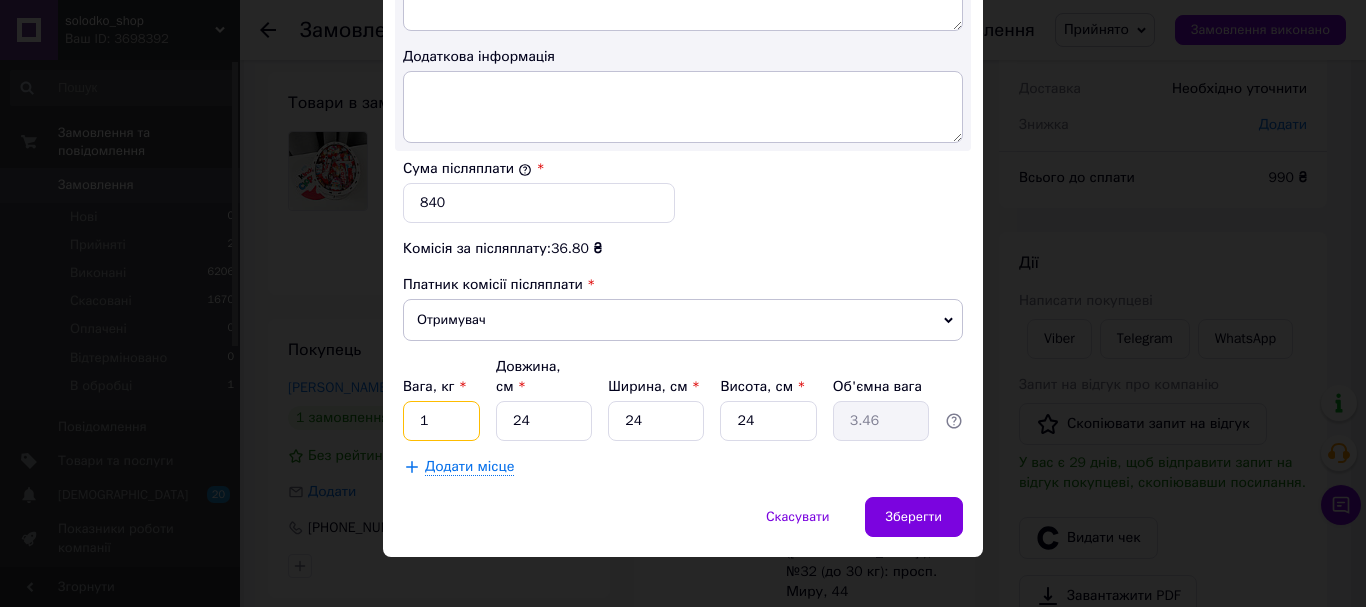 type on "1" 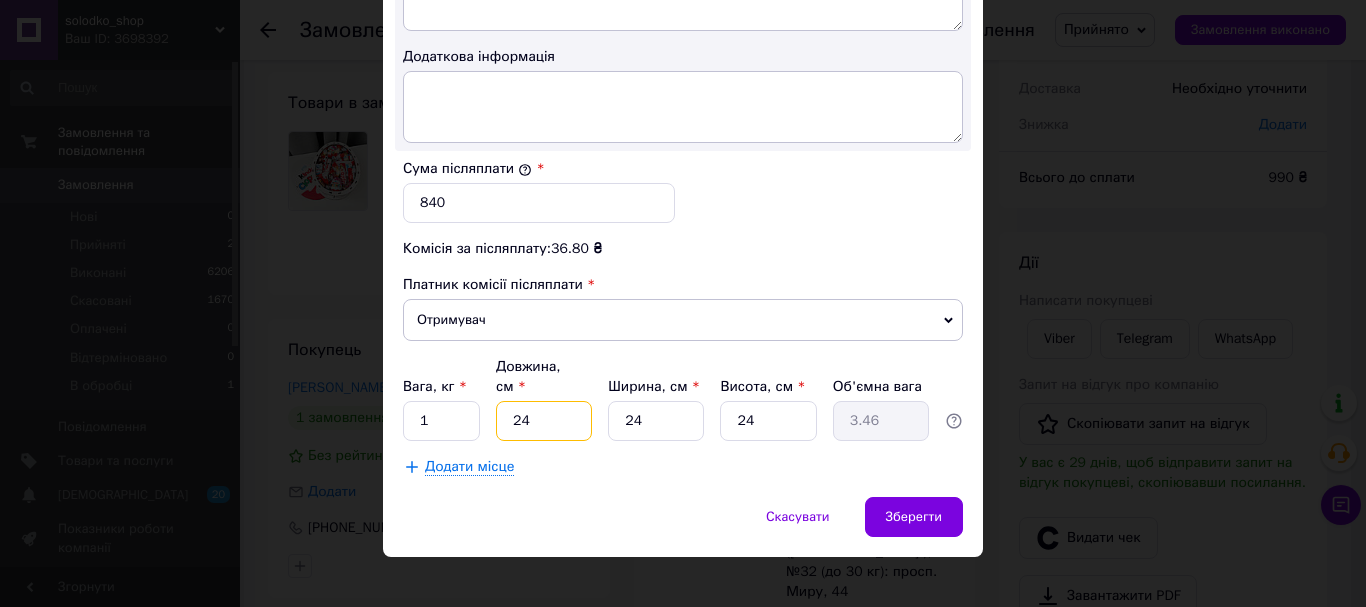 click on "24" at bounding box center (544, 421) 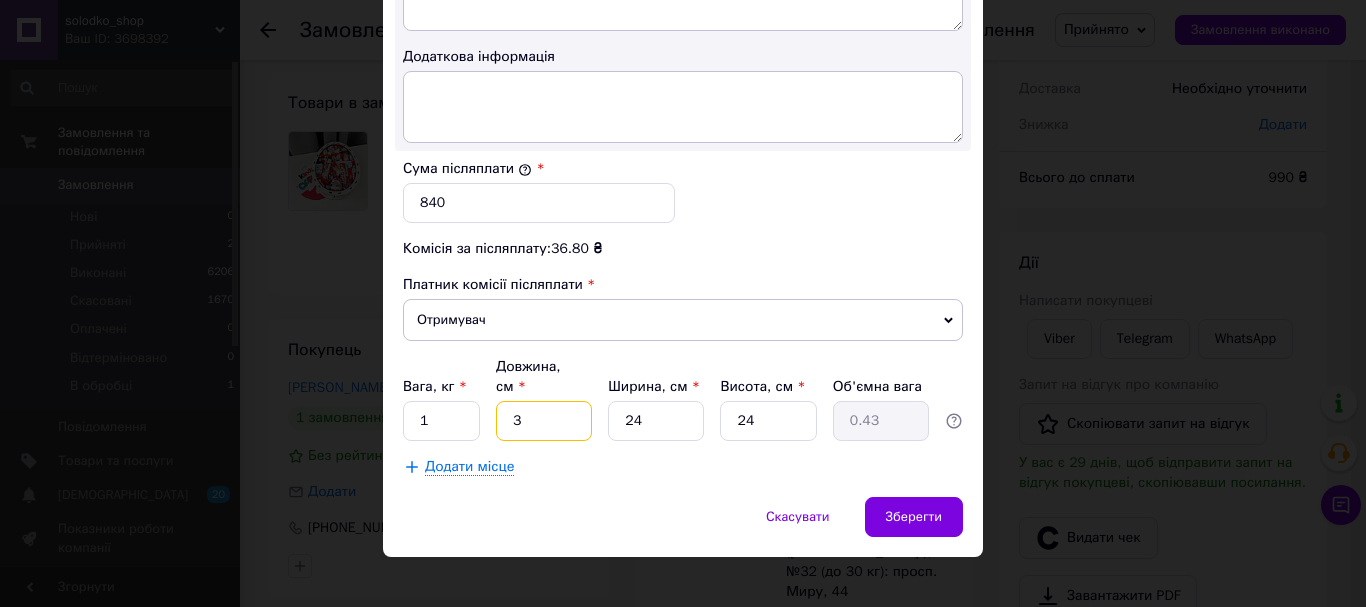 type on "34" 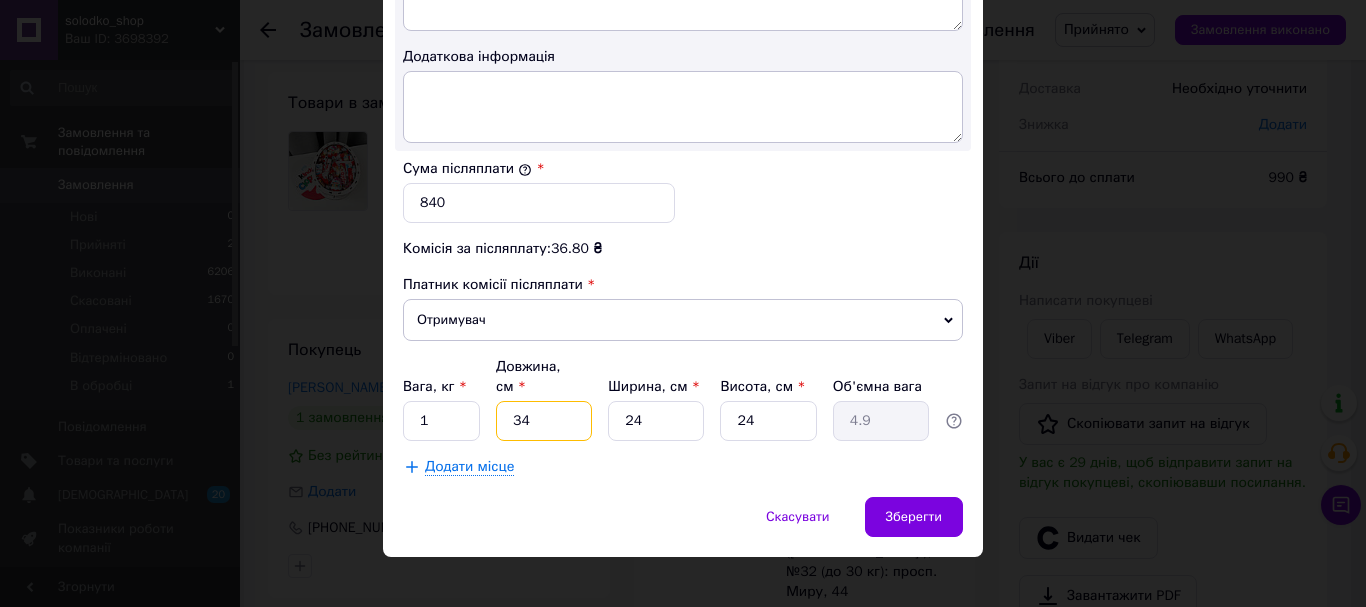 type on "34" 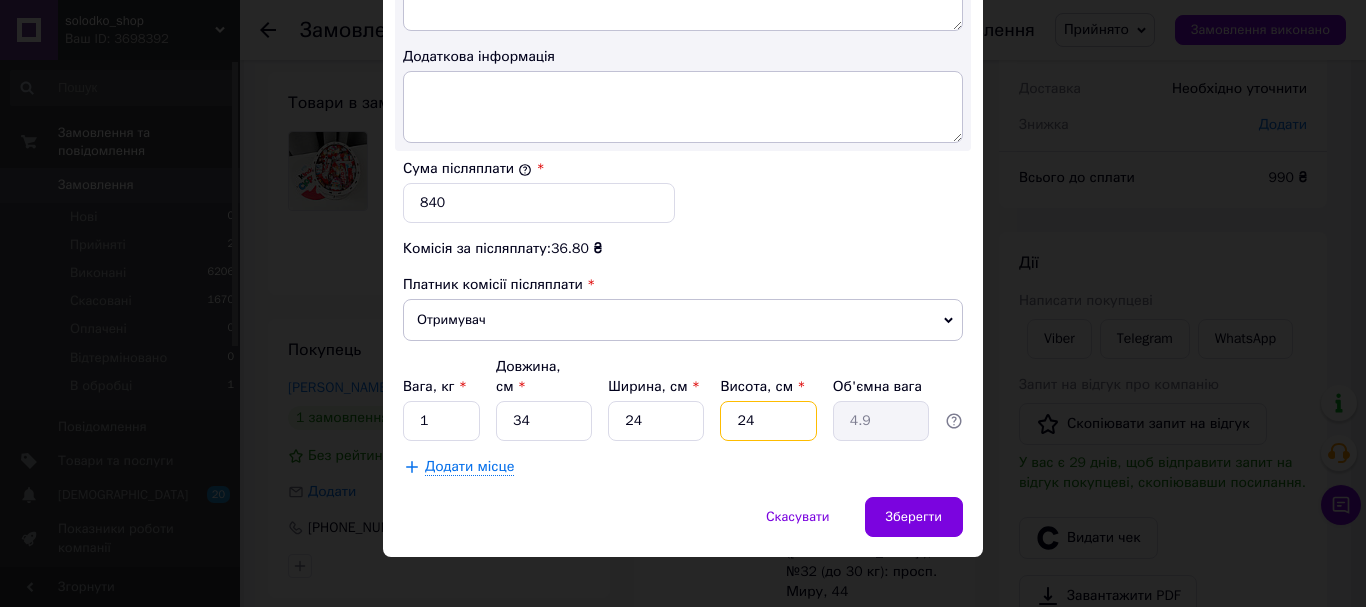 click on "24" at bounding box center [768, 421] 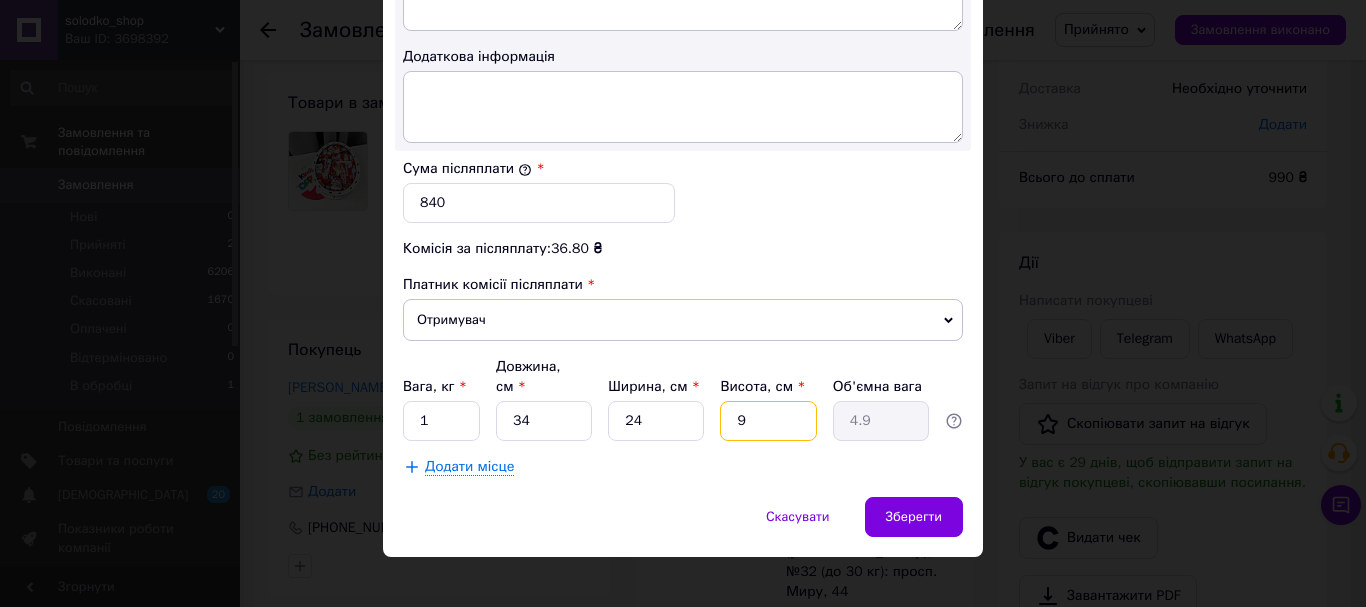 type on "1.84" 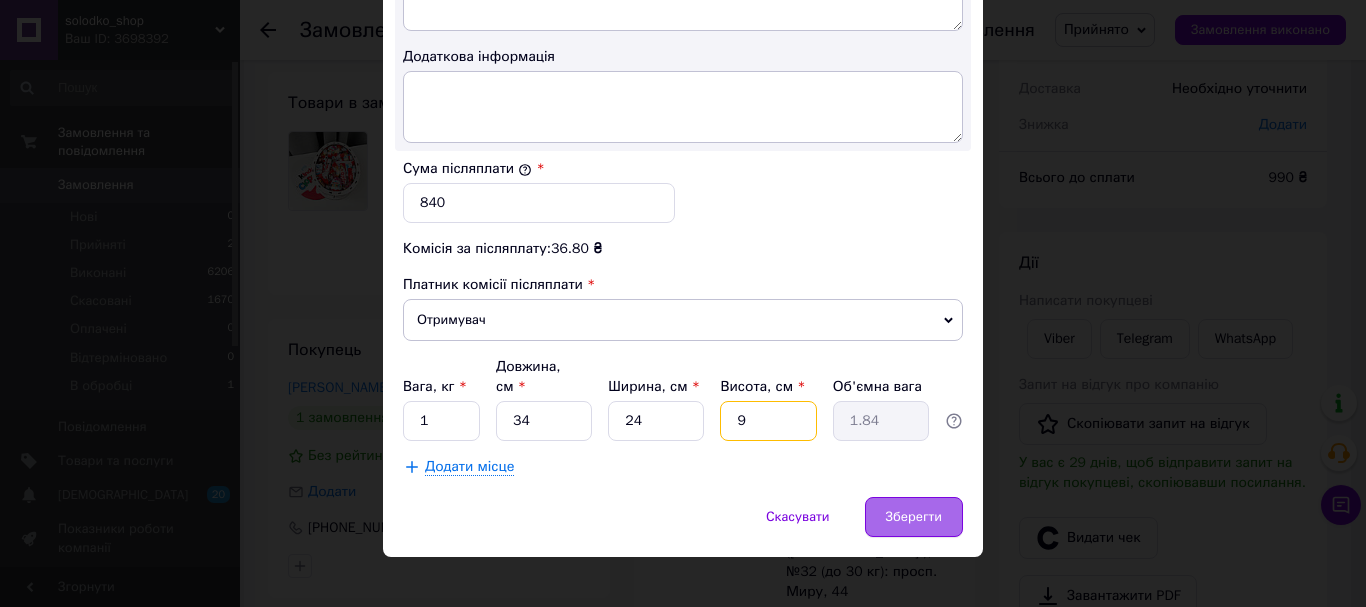 type on "9" 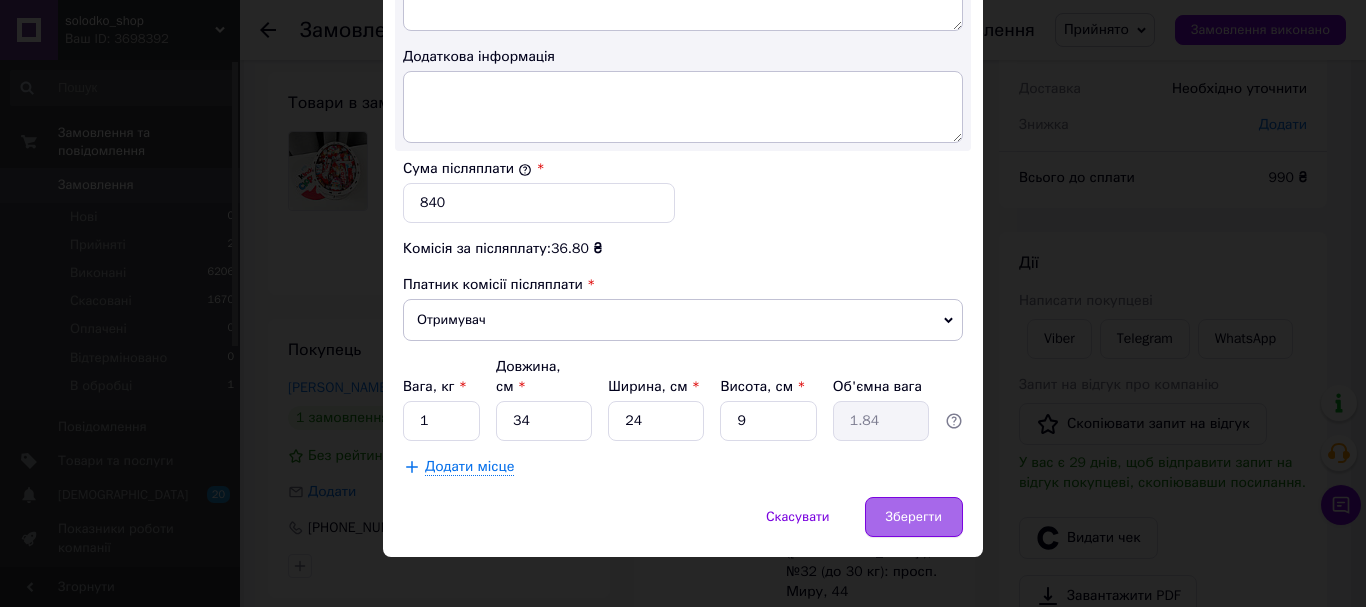 click on "Зберегти" at bounding box center [914, 517] 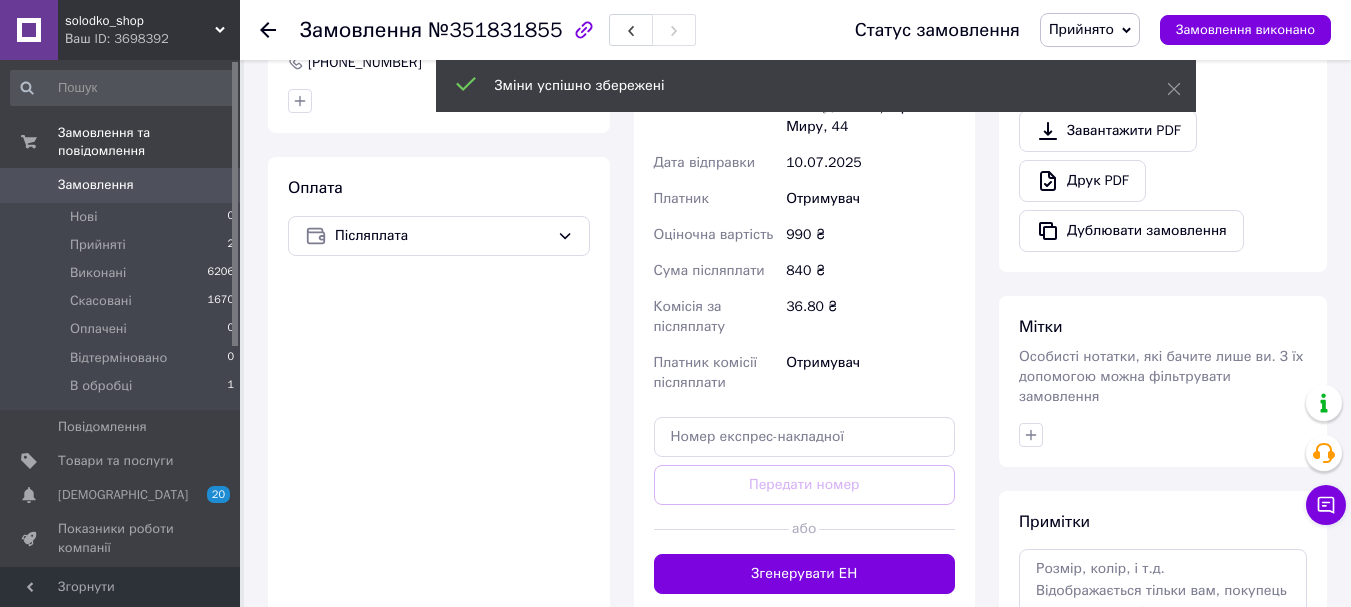 scroll, scrollTop: 600, scrollLeft: 0, axis: vertical 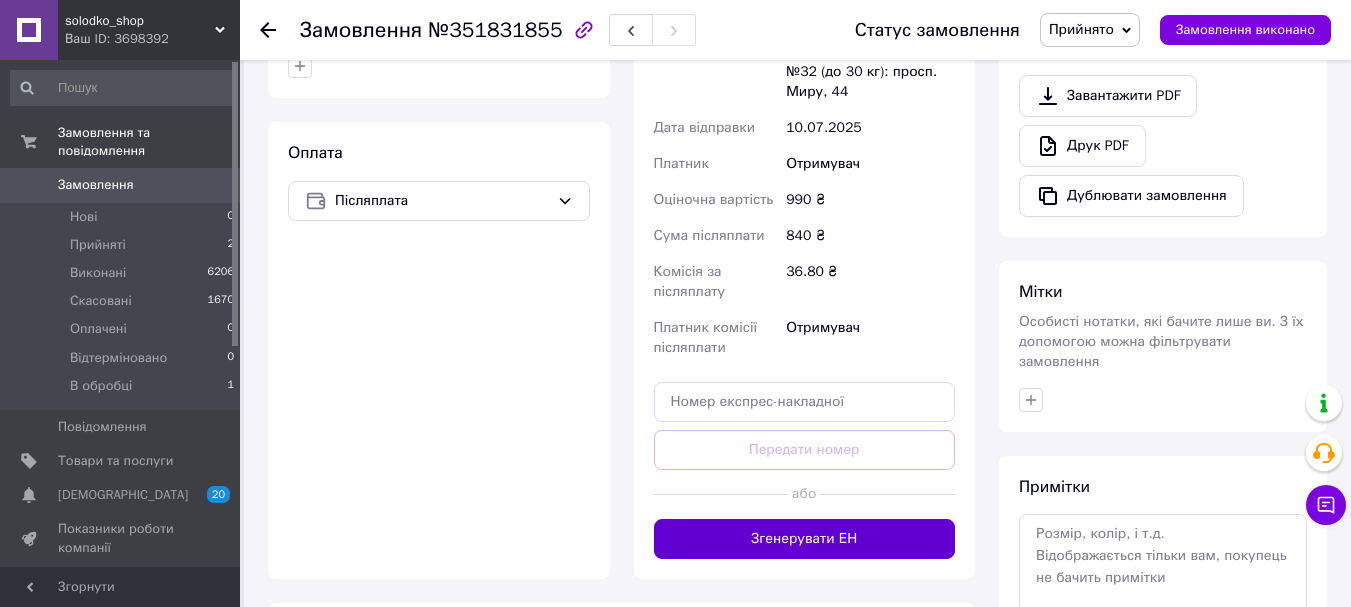 click on "Згенерувати ЕН" at bounding box center [805, 539] 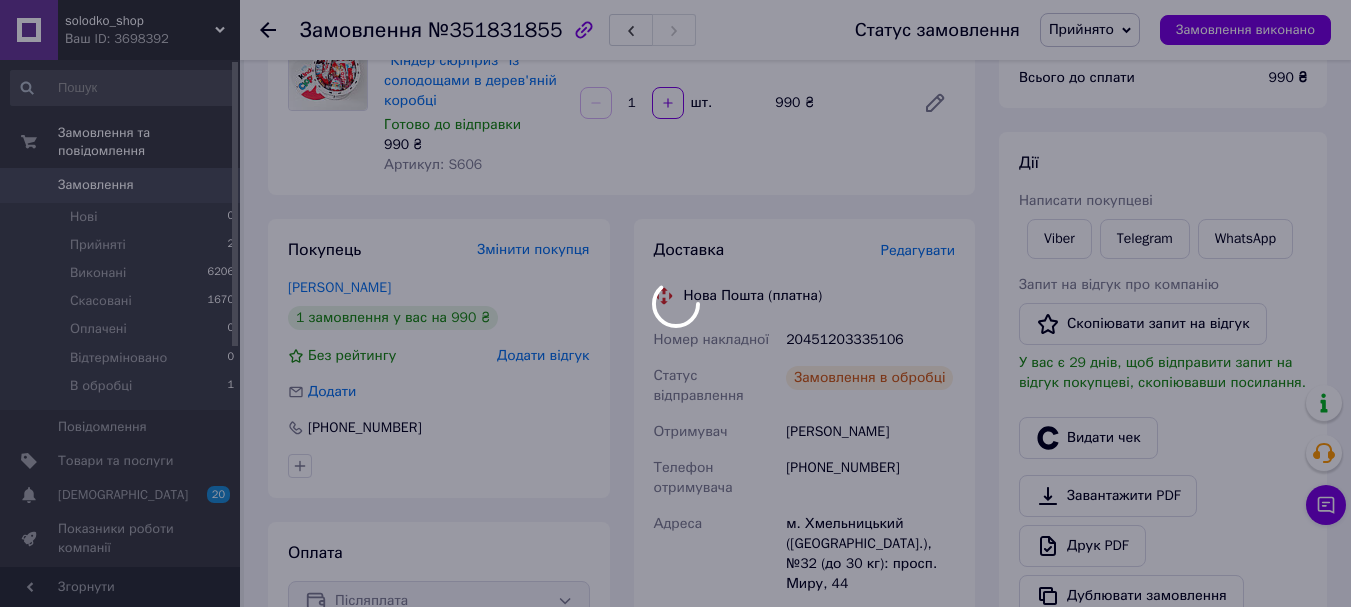 scroll, scrollTop: 300, scrollLeft: 0, axis: vertical 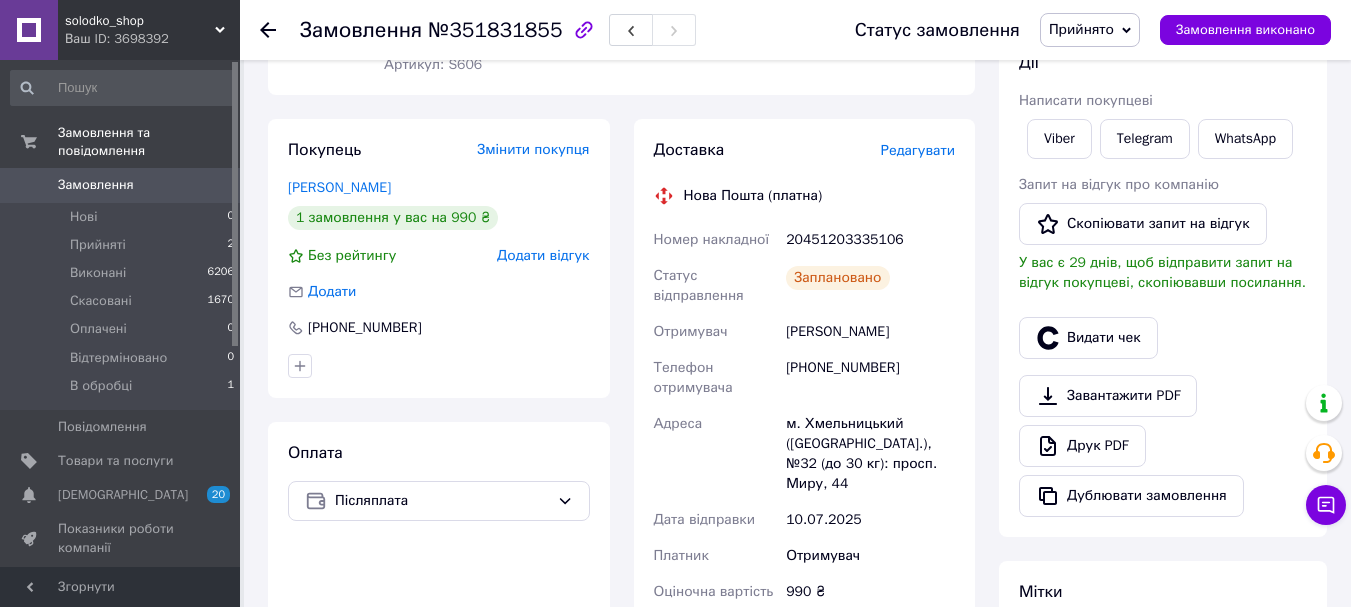 click 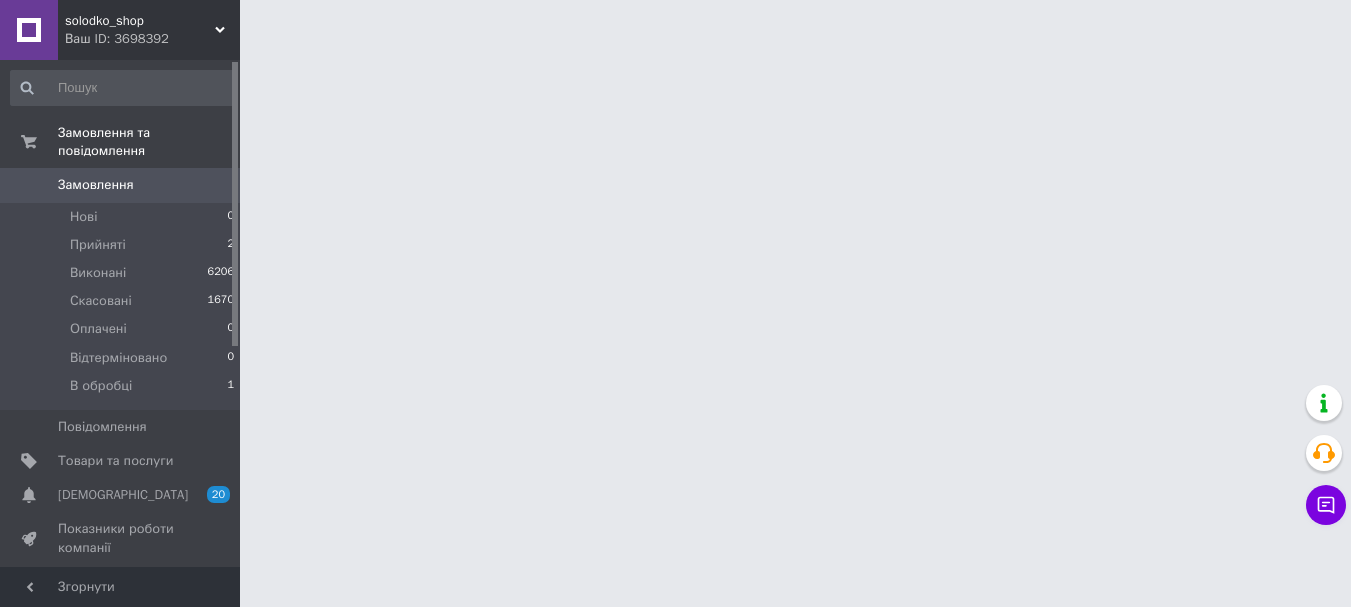 scroll, scrollTop: 0, scrollLeft: 0, axis: both 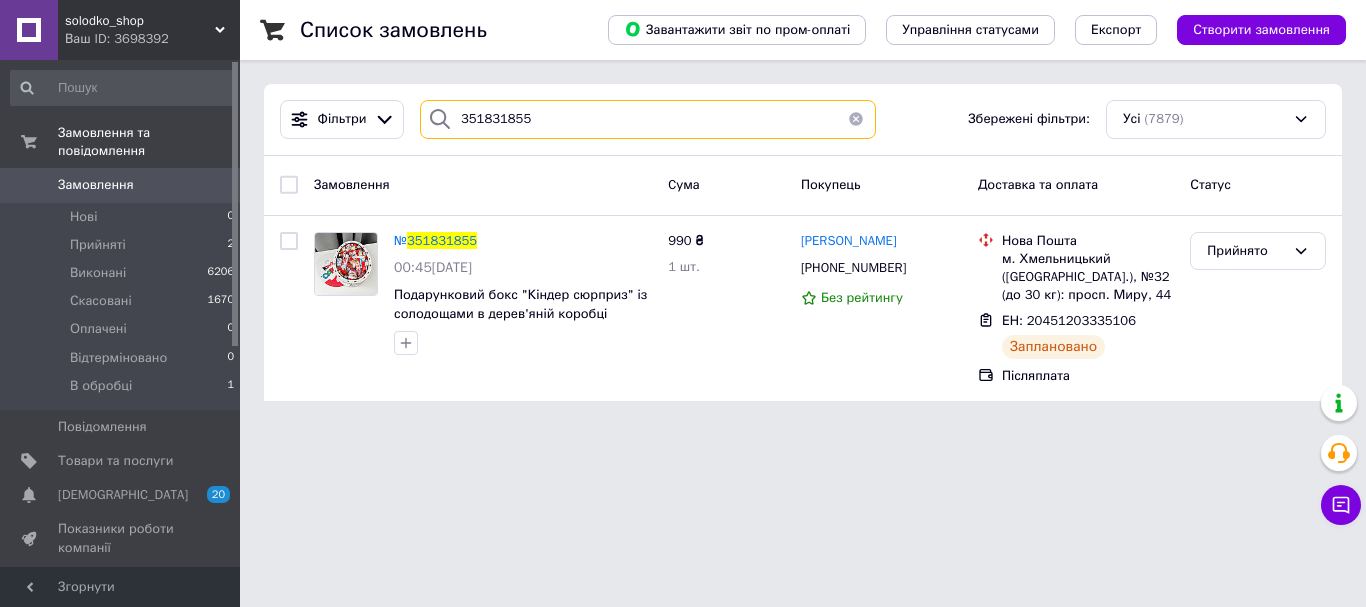 click on "351831855" at bounding box center [648, 119] 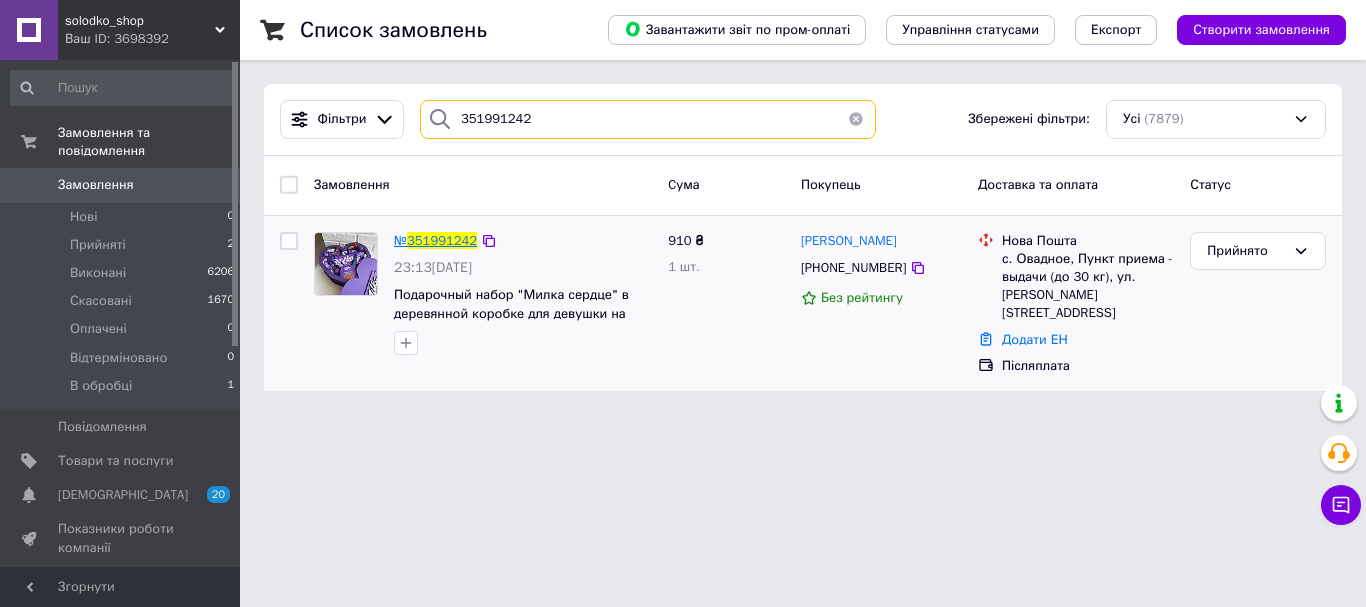 type on "351991242" 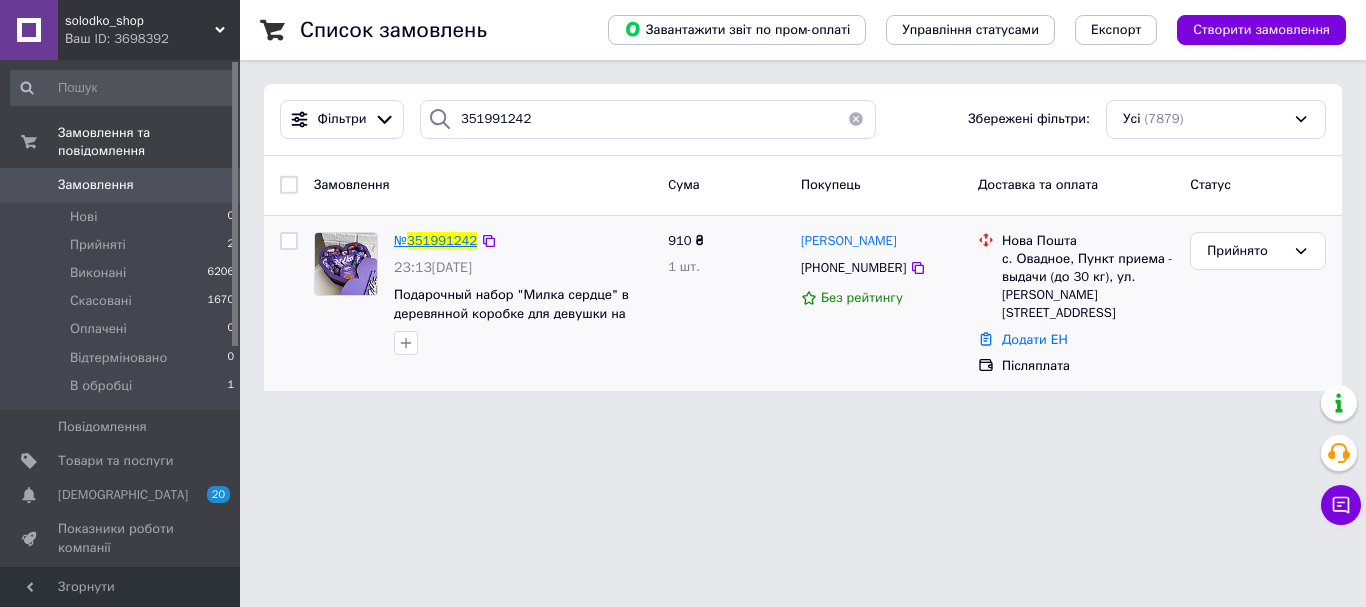 click on "351991242" at bounding box center [442, 240] 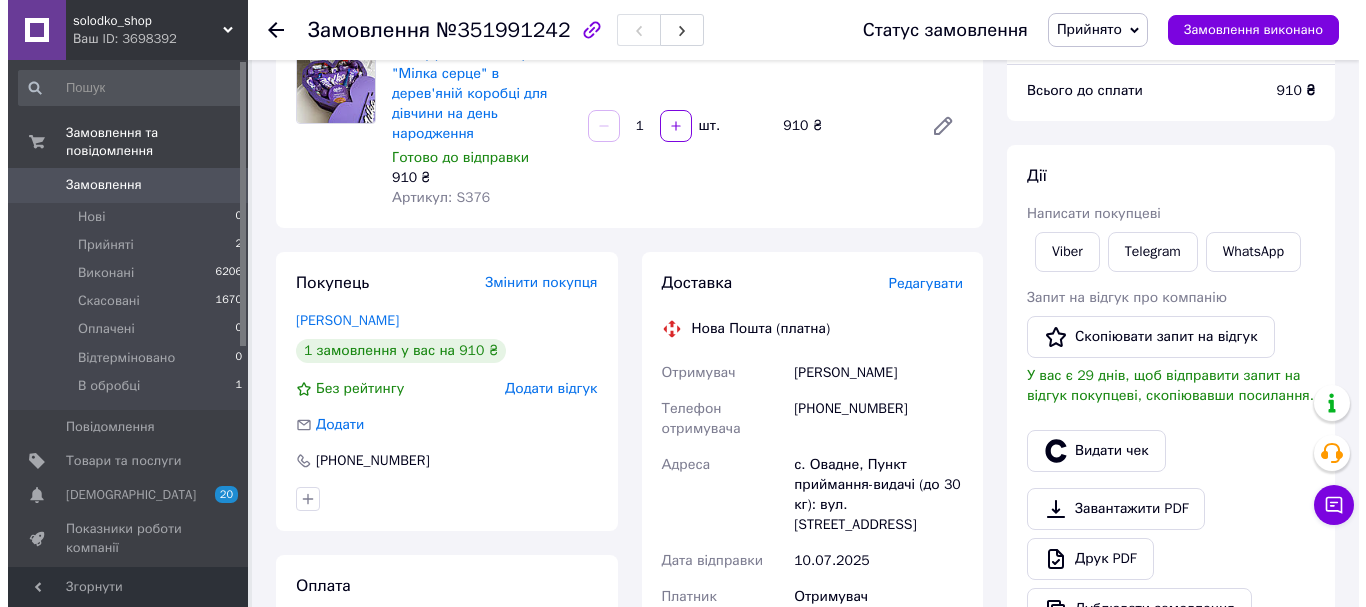 scroll, scrollTop: 200, scrollLeft: 0, axis: vertical 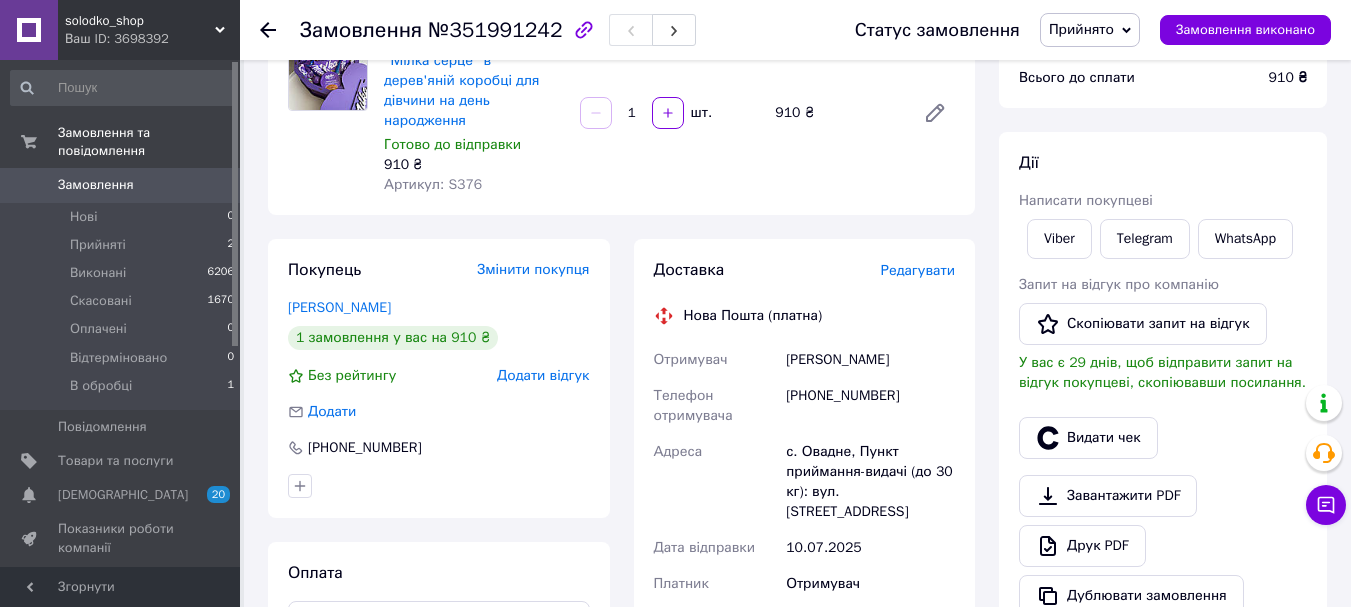 click on "Редагувати" at bounding box center [918, 270] 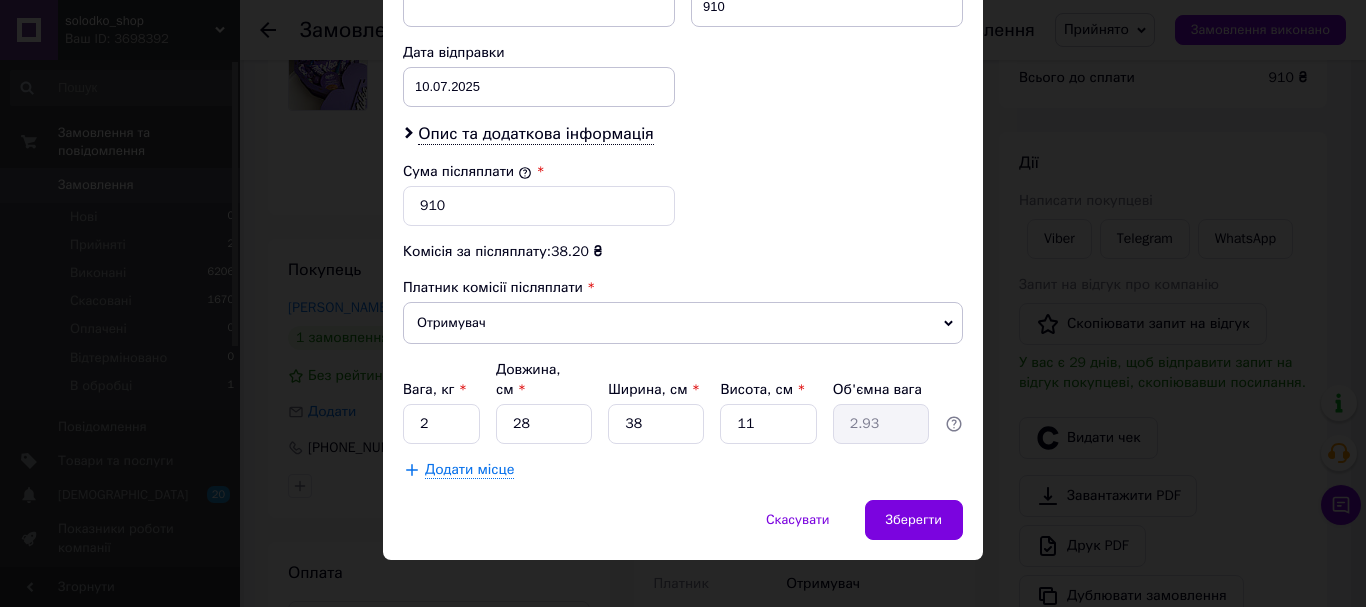 scroll, scrollTop: 919, scrollLeft: 0, axis: vertical 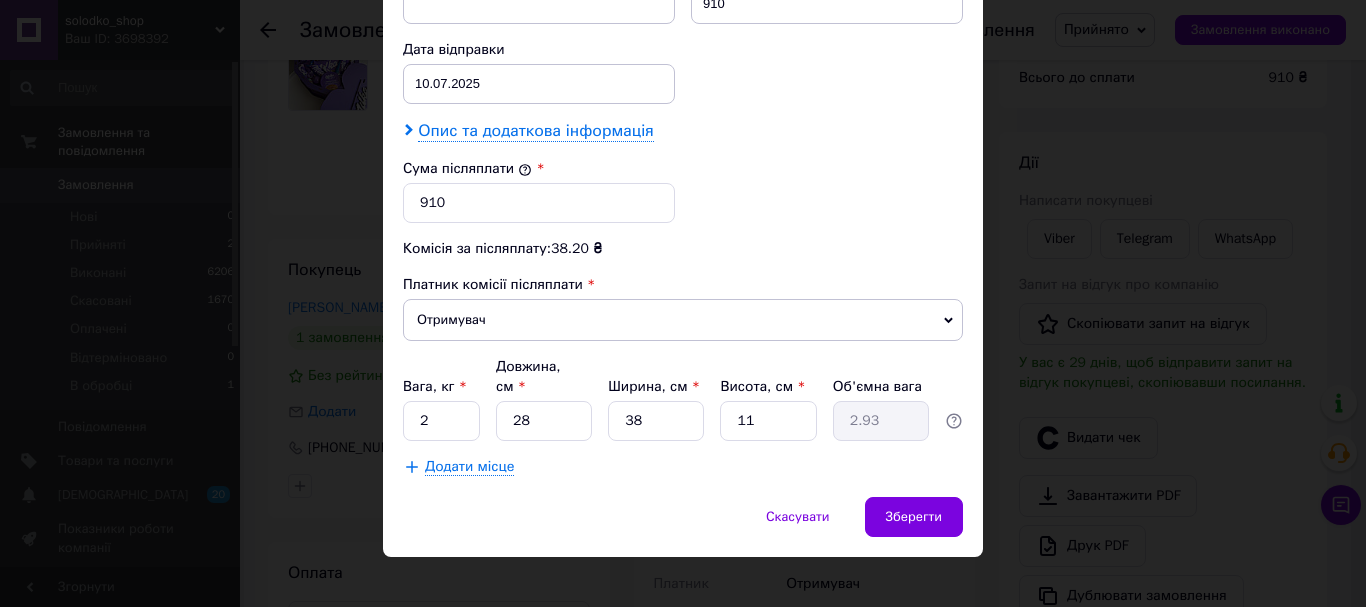 click on "Опис та додаткова інформація" at bounding box center [535, 131] 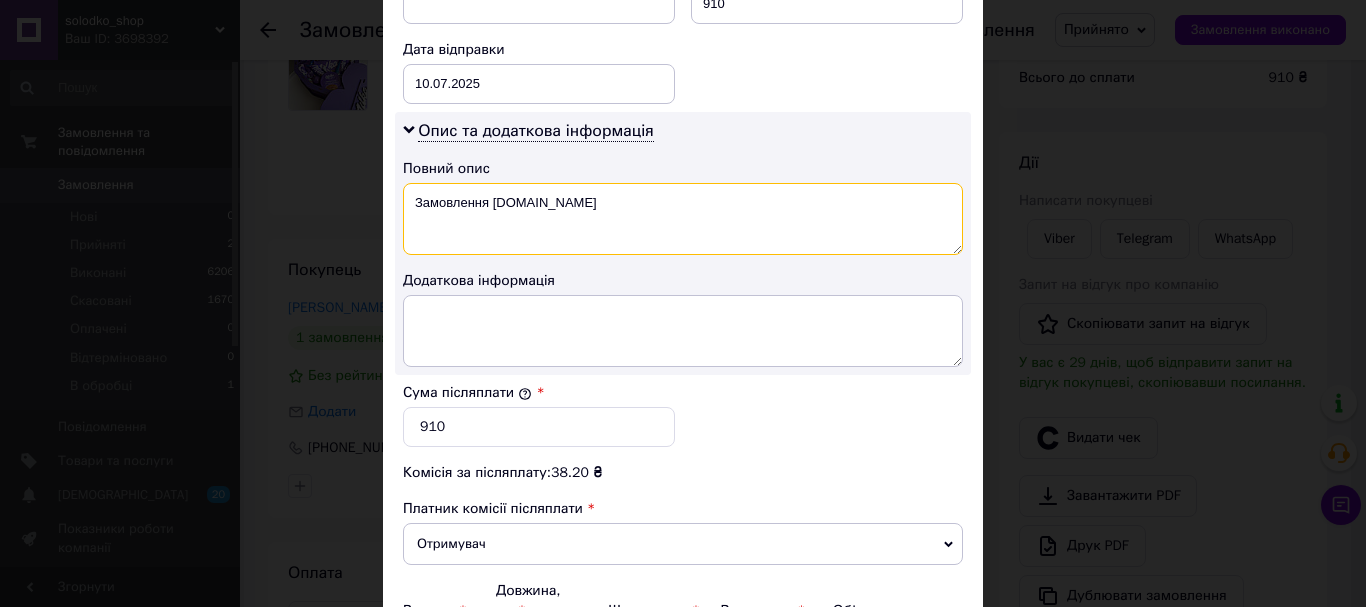click on "Замовлення [DOMAIN_NAME]" at bounding box center (683, 219) 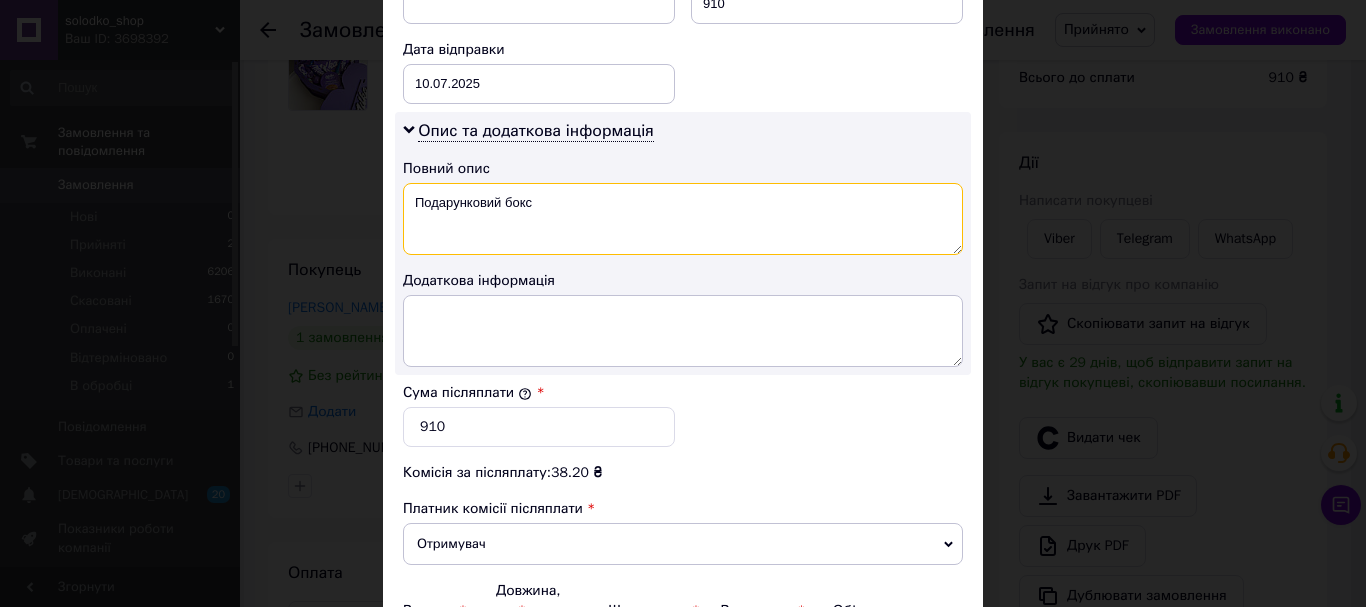 type on "Подарунковий бокс" 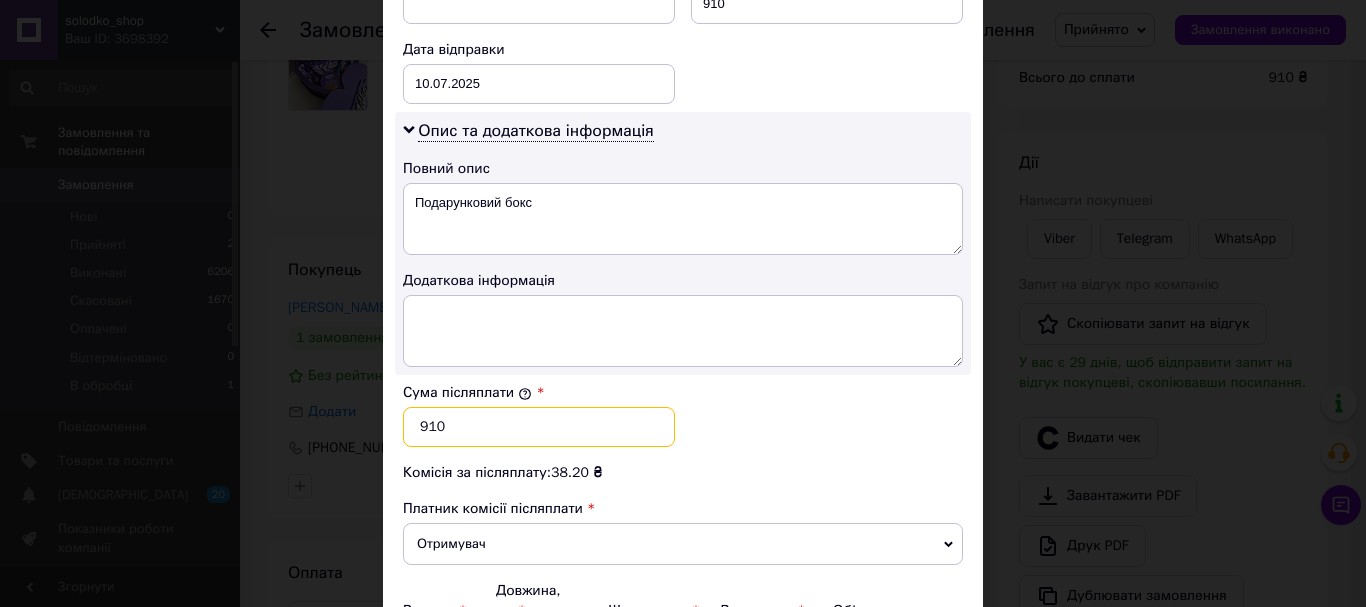 click on "910" at bounding box center [539, 427] 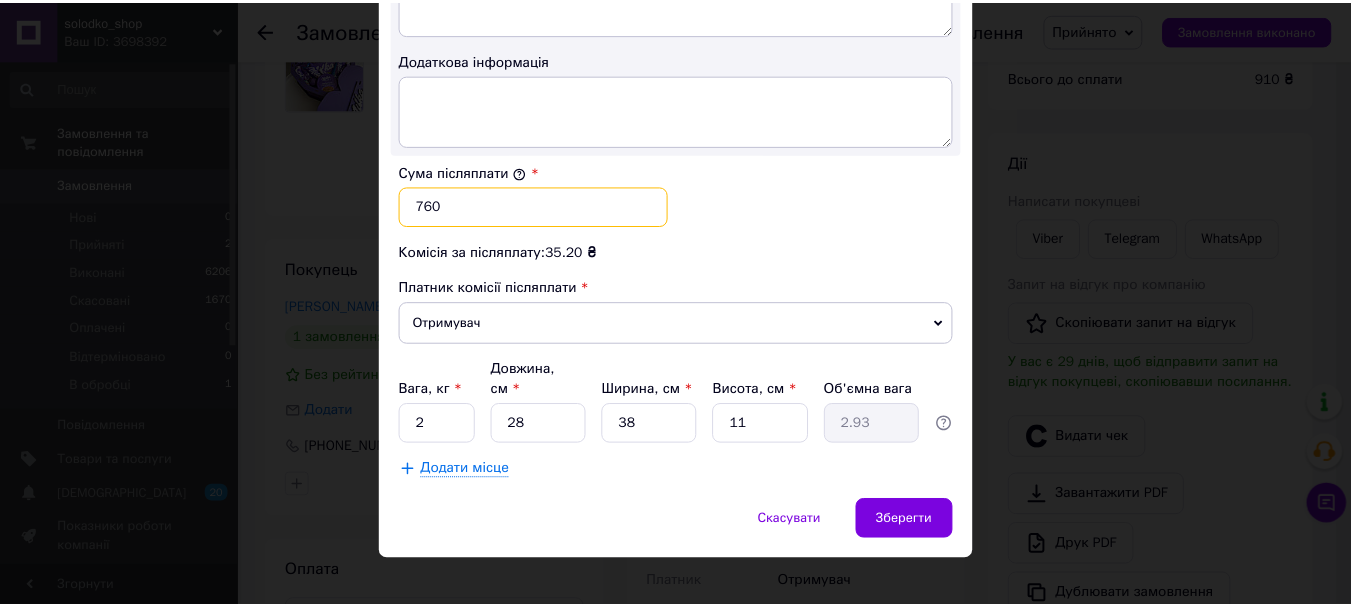 scroll, scrollTop: 1143, scrollLeft: 0, axis: vertical 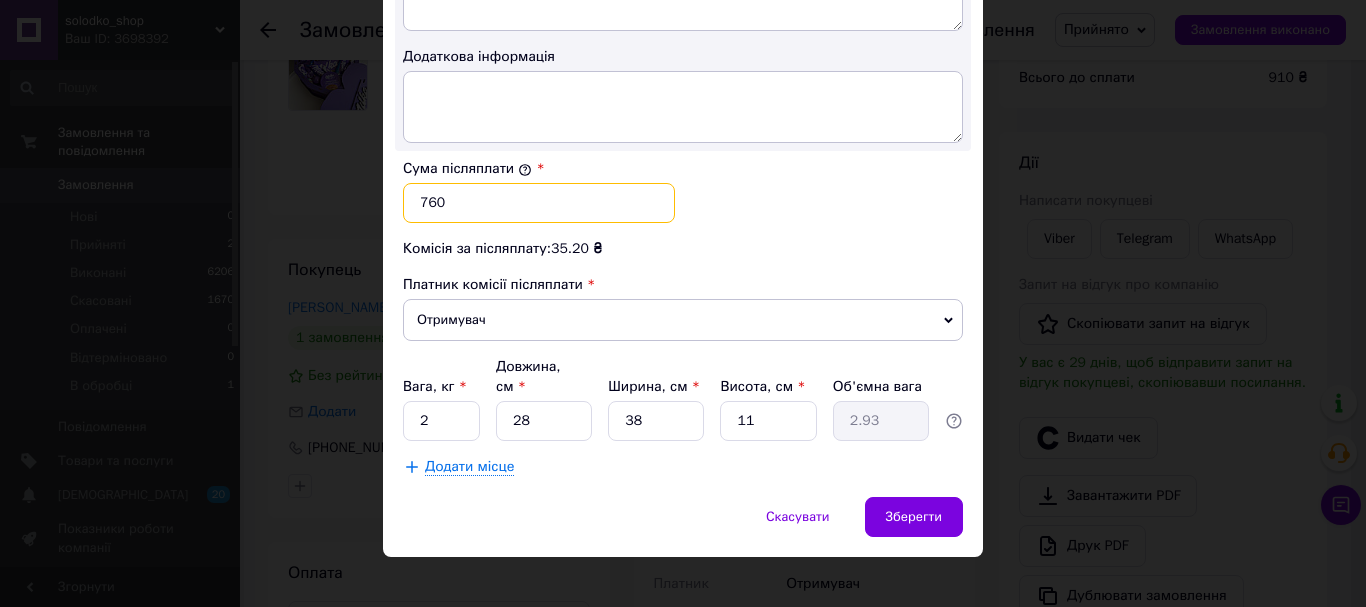 type on "760" 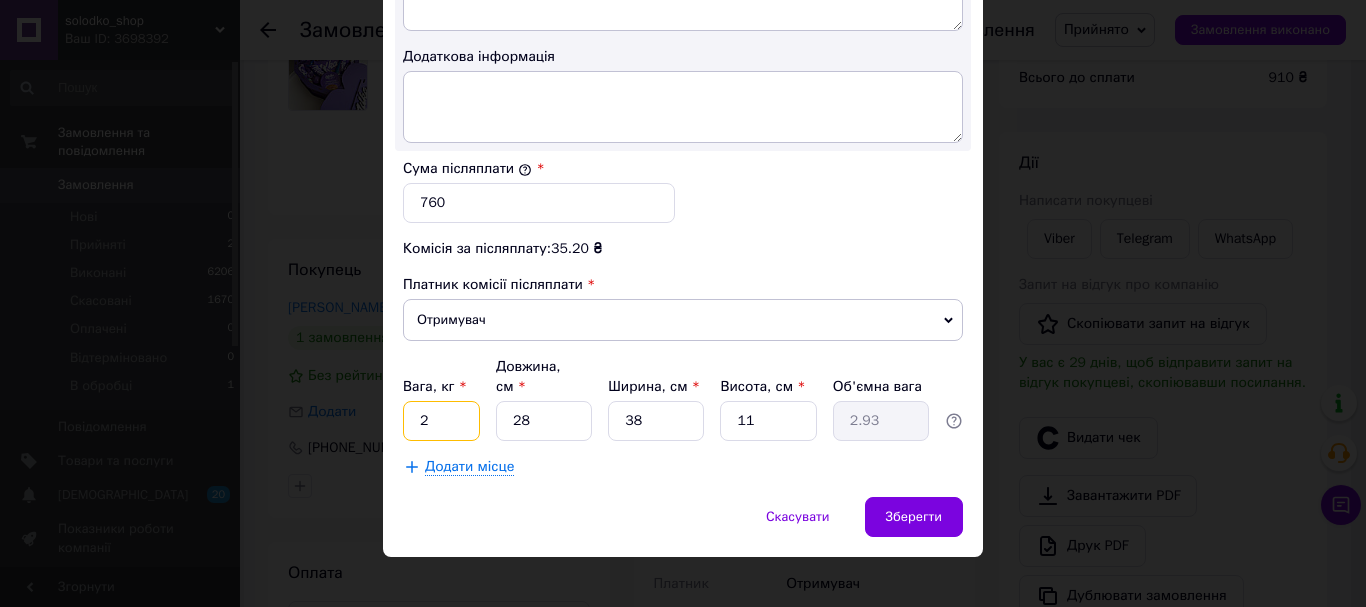 click on "2" at bounding box center (441, 421) 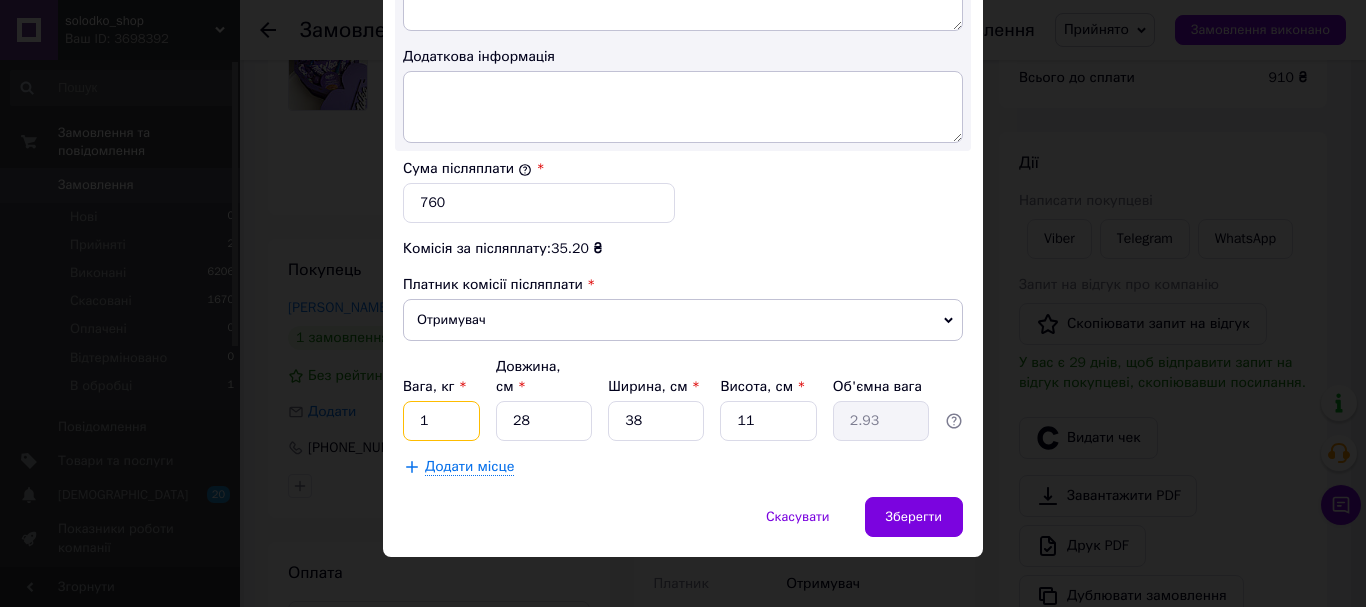 type on "1" 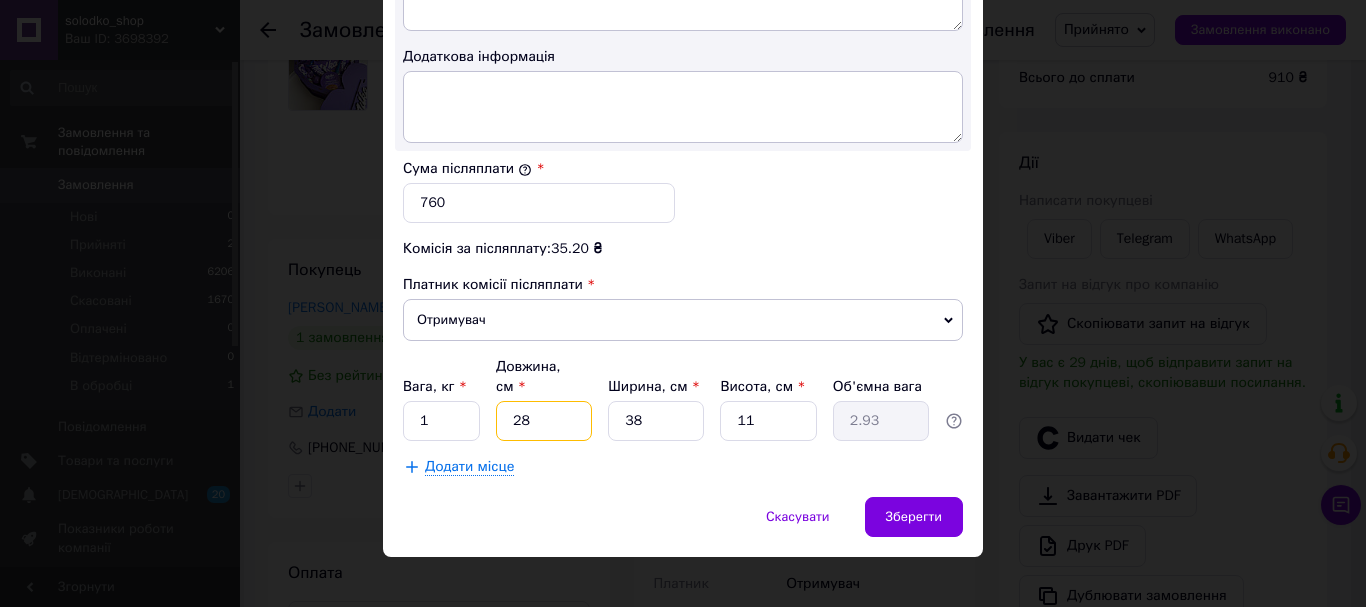 click on "28" at bounding box center (544, 421) 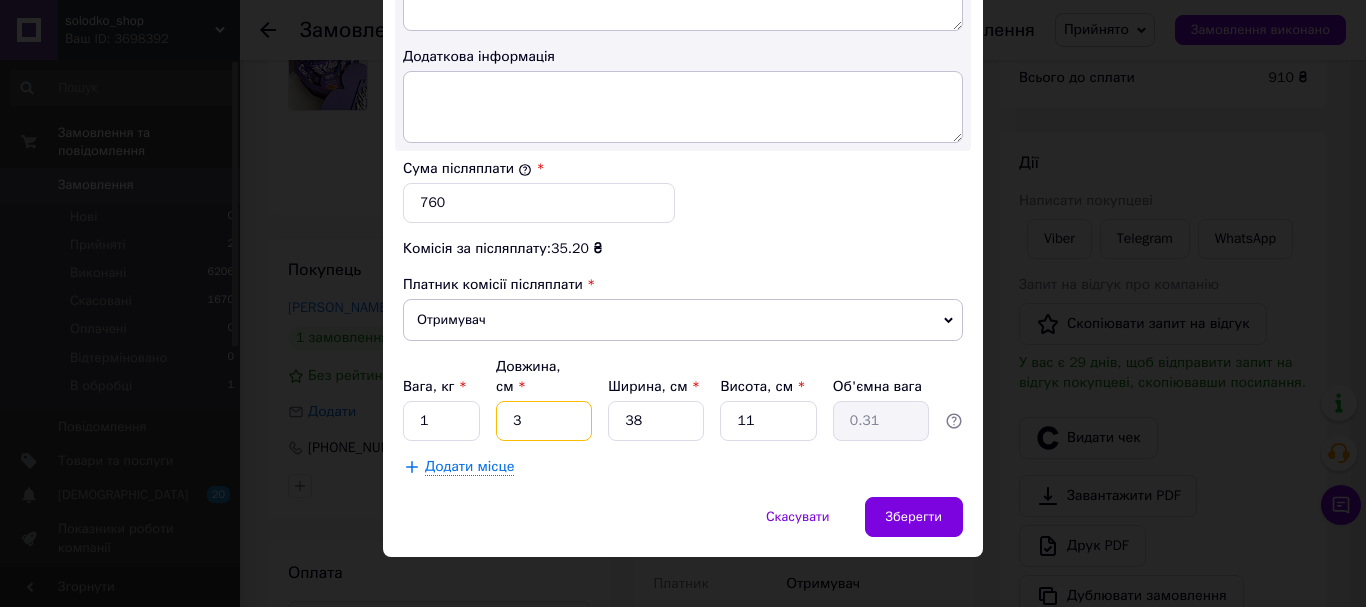 type on "34" 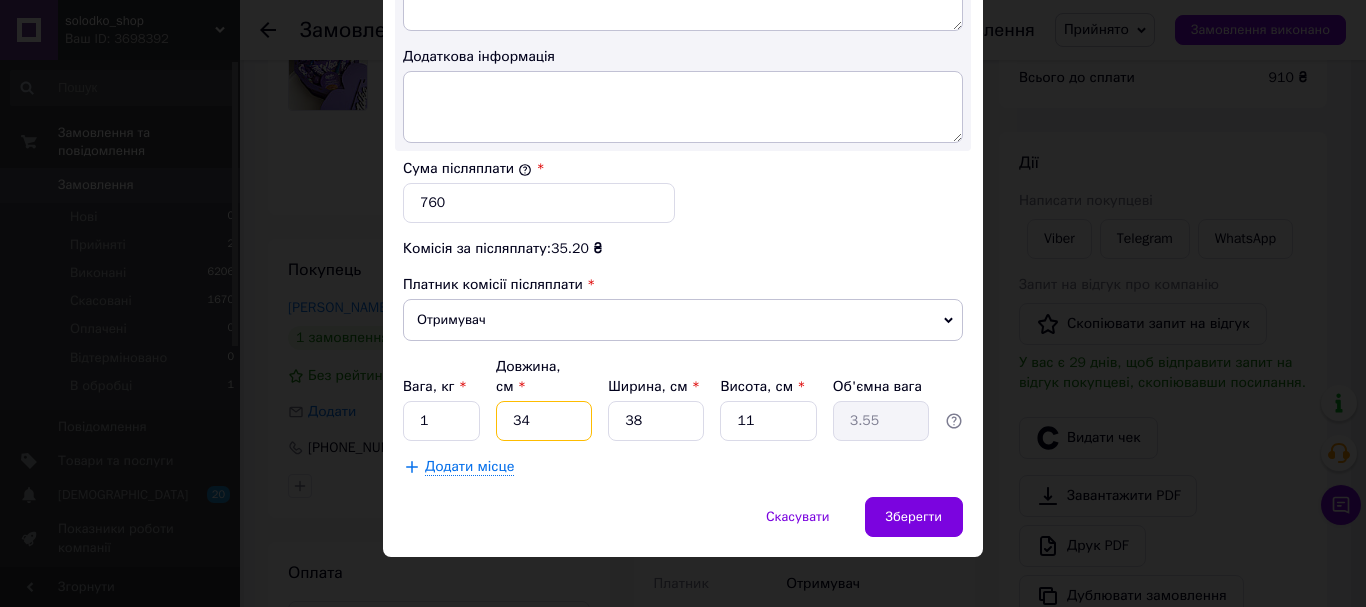 type on "34" 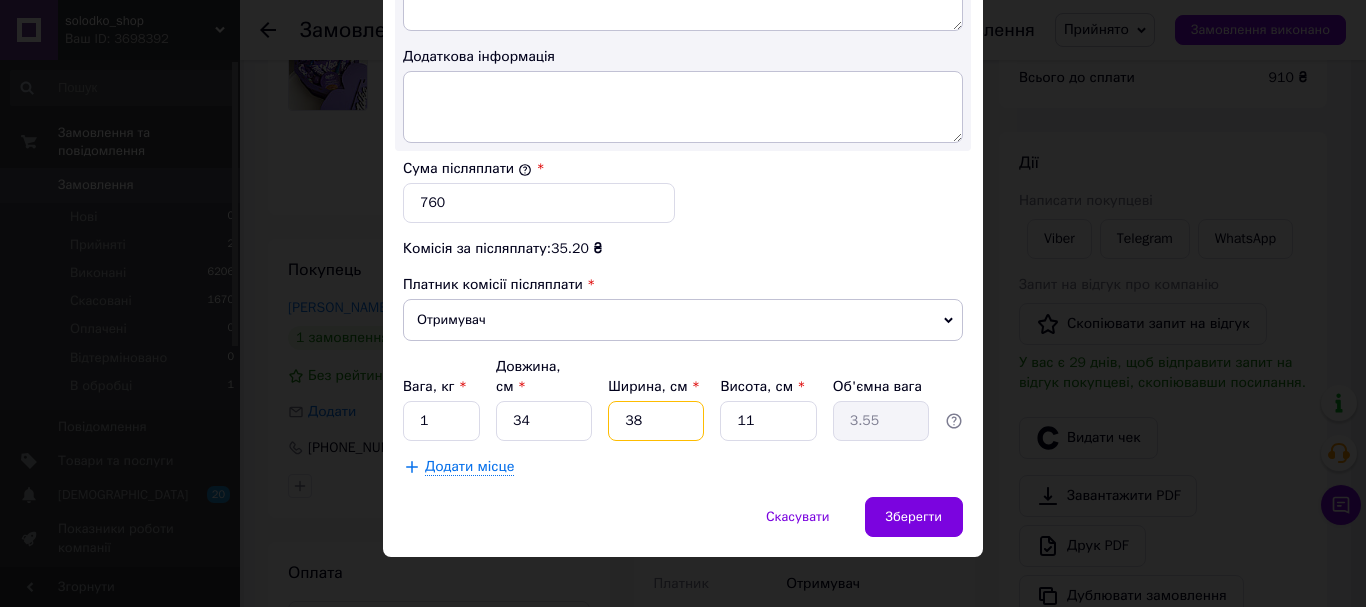 click on "38" at bounding box center (656, 421) 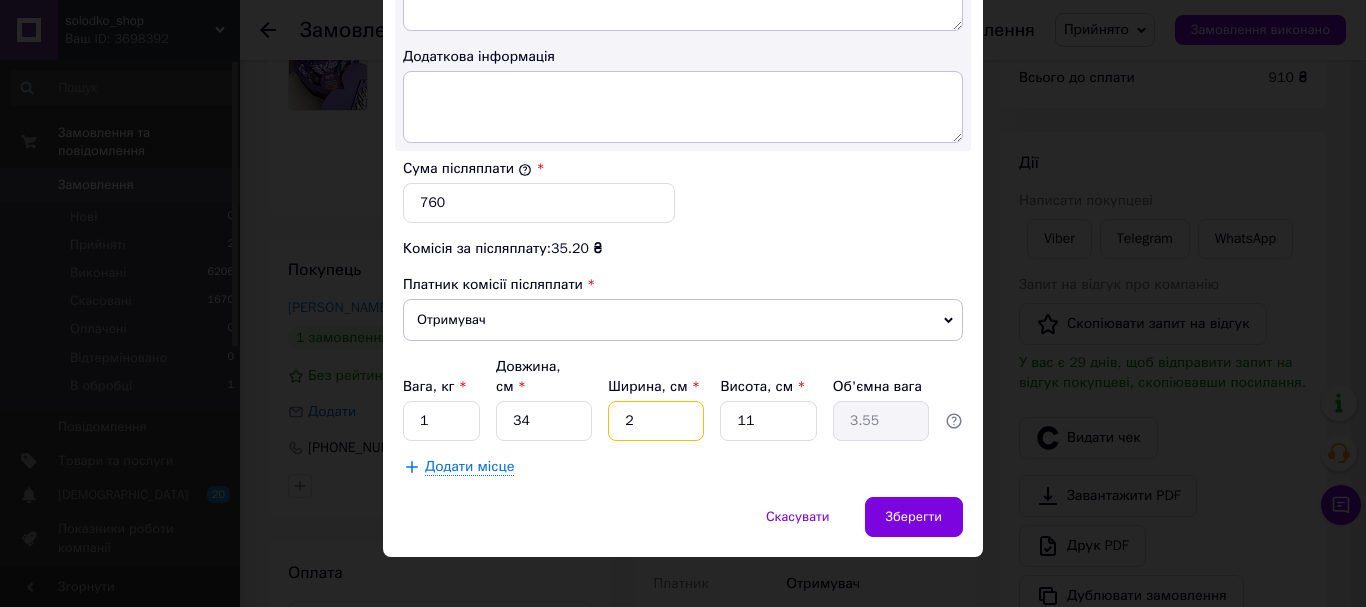 type on "0.19" 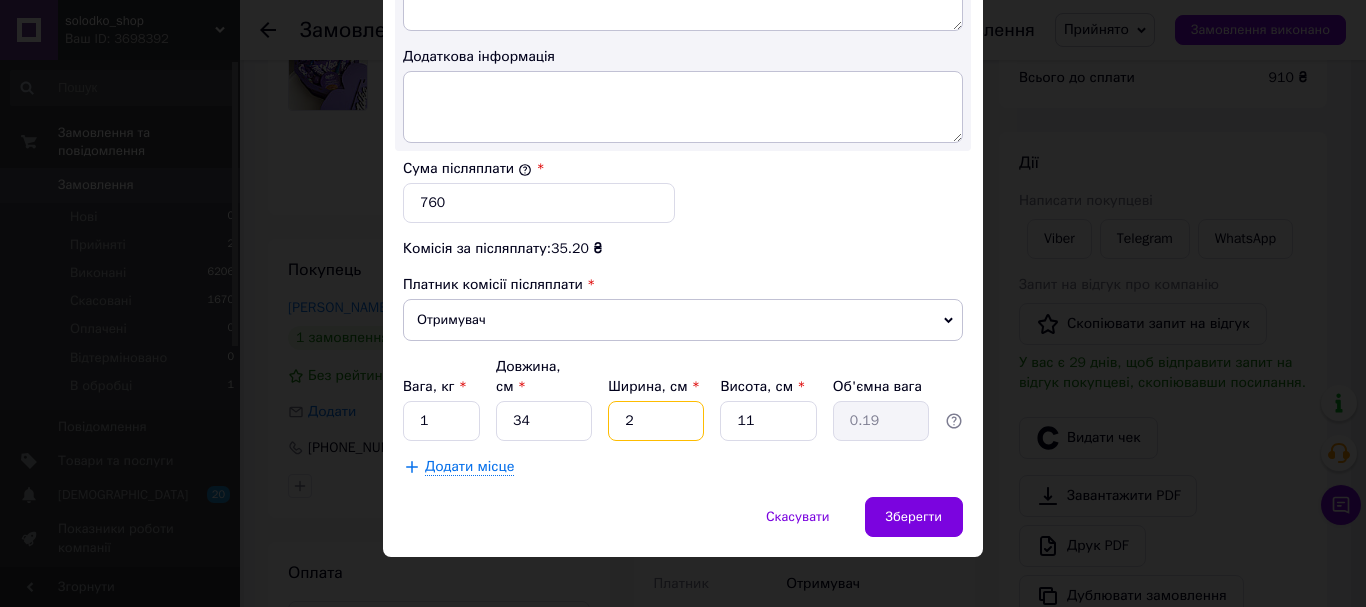 type on "24" 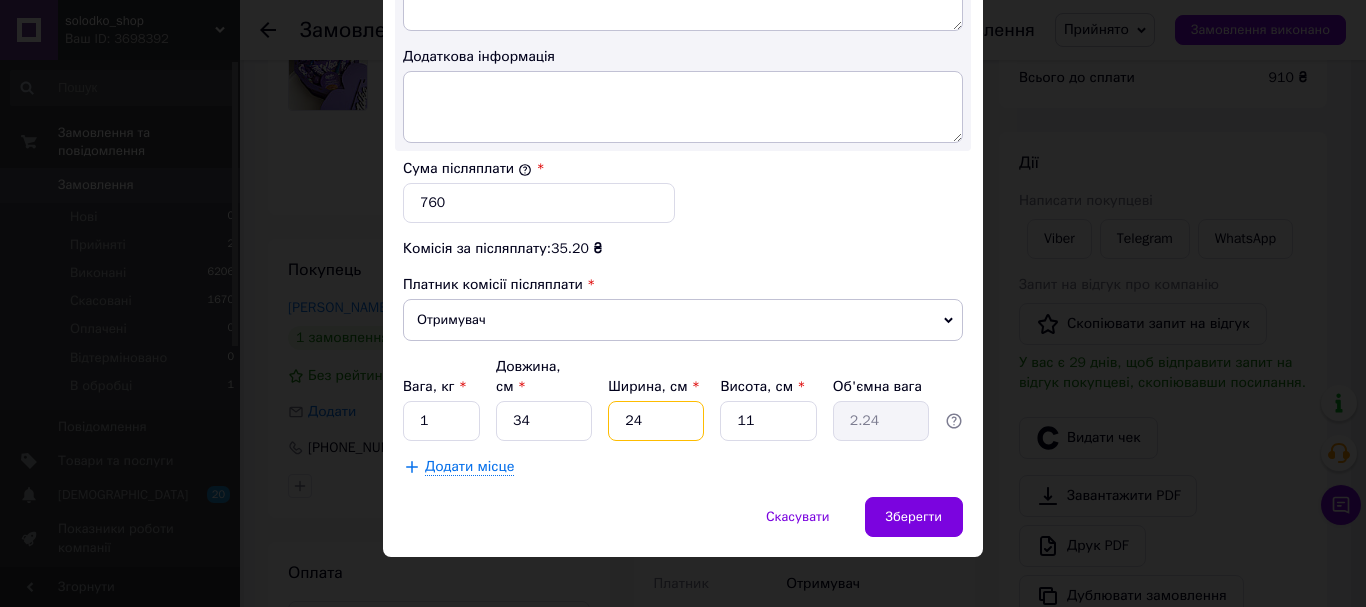 type on "24" 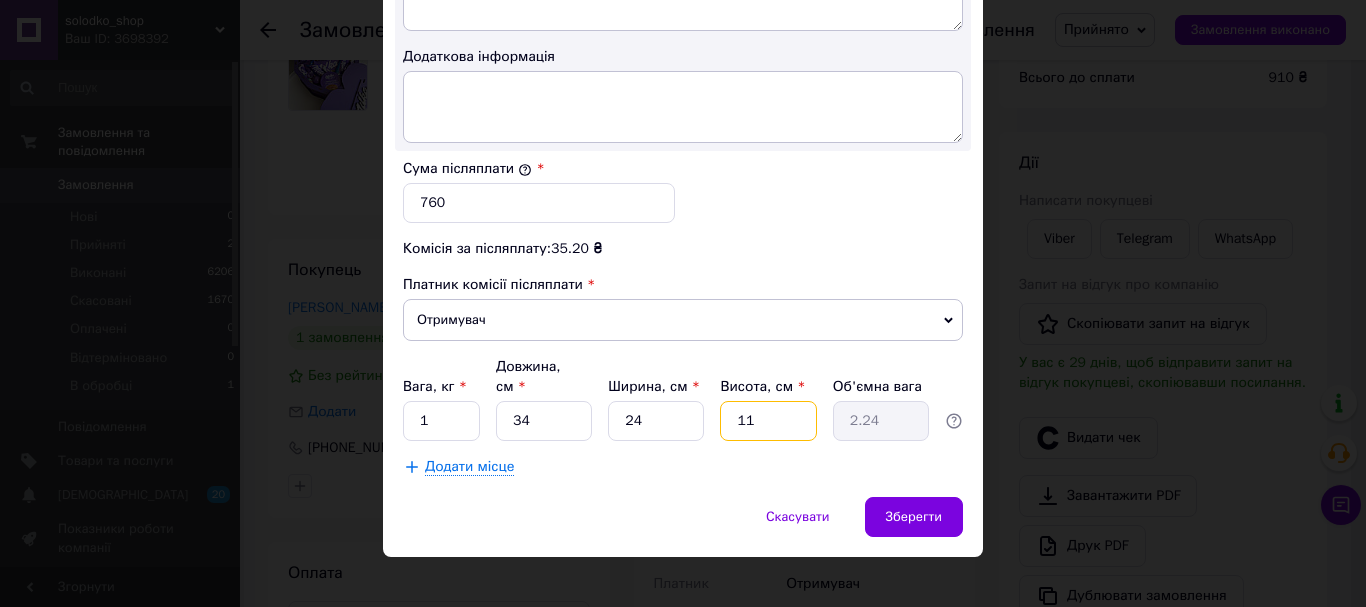 click on "11" at bounding box center (768, 421) 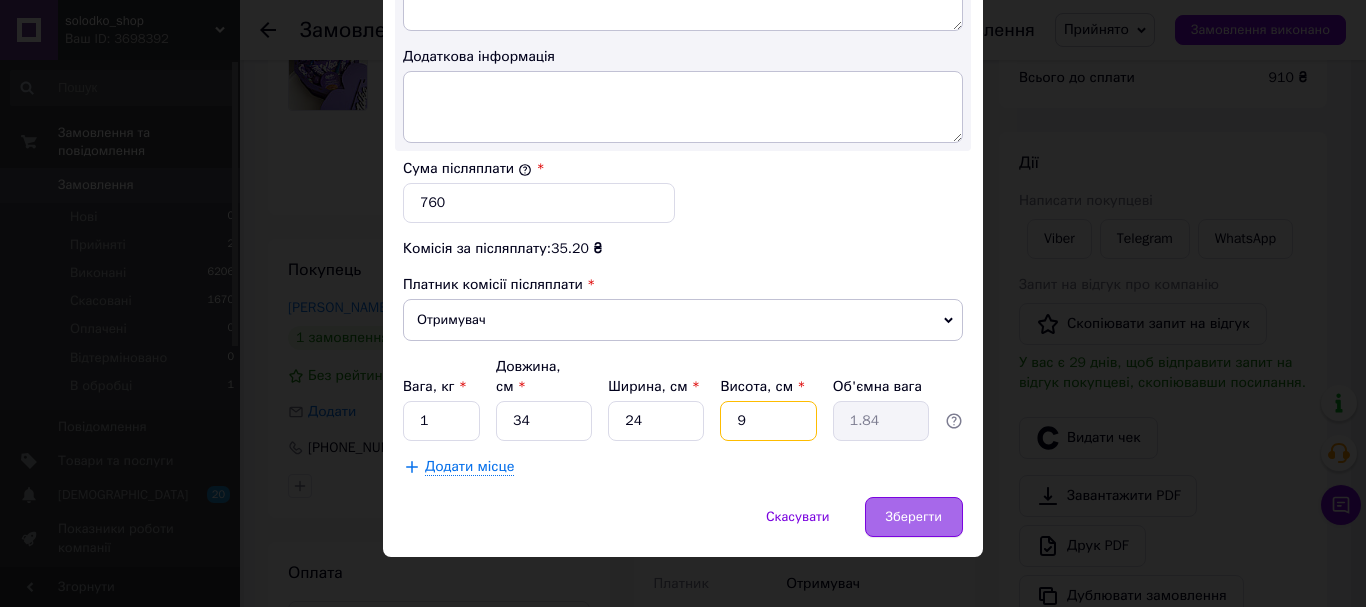 type on "9" 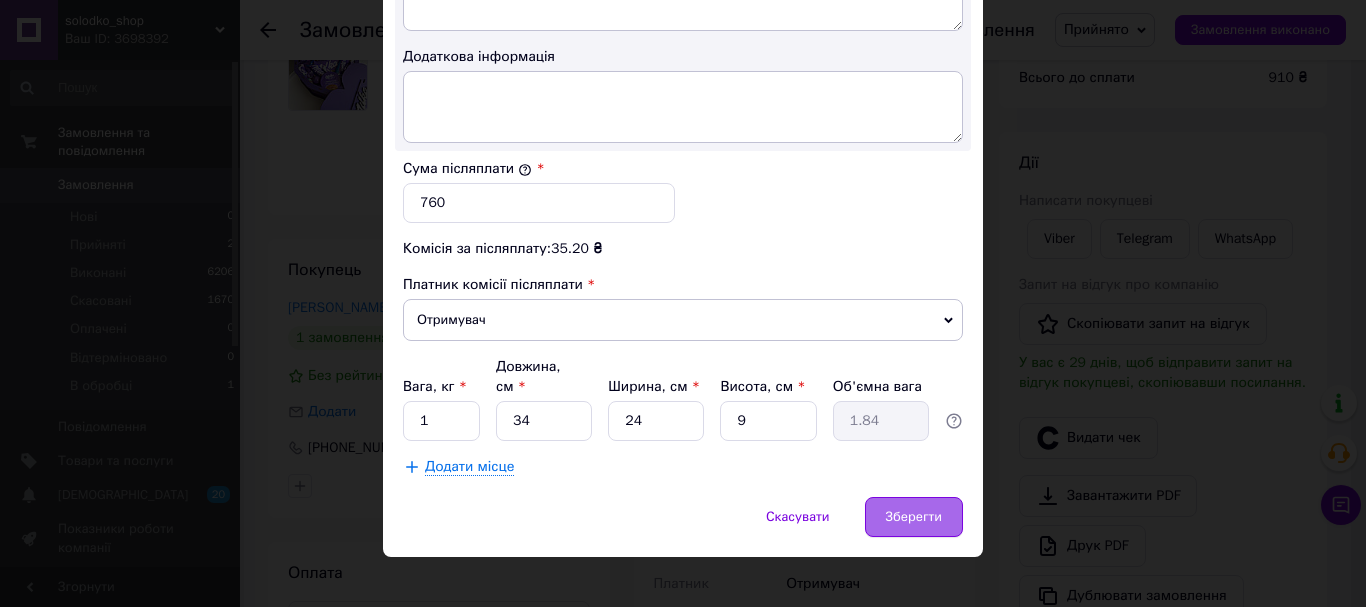 click on "Зберегти" at bounding box center (914, 517) 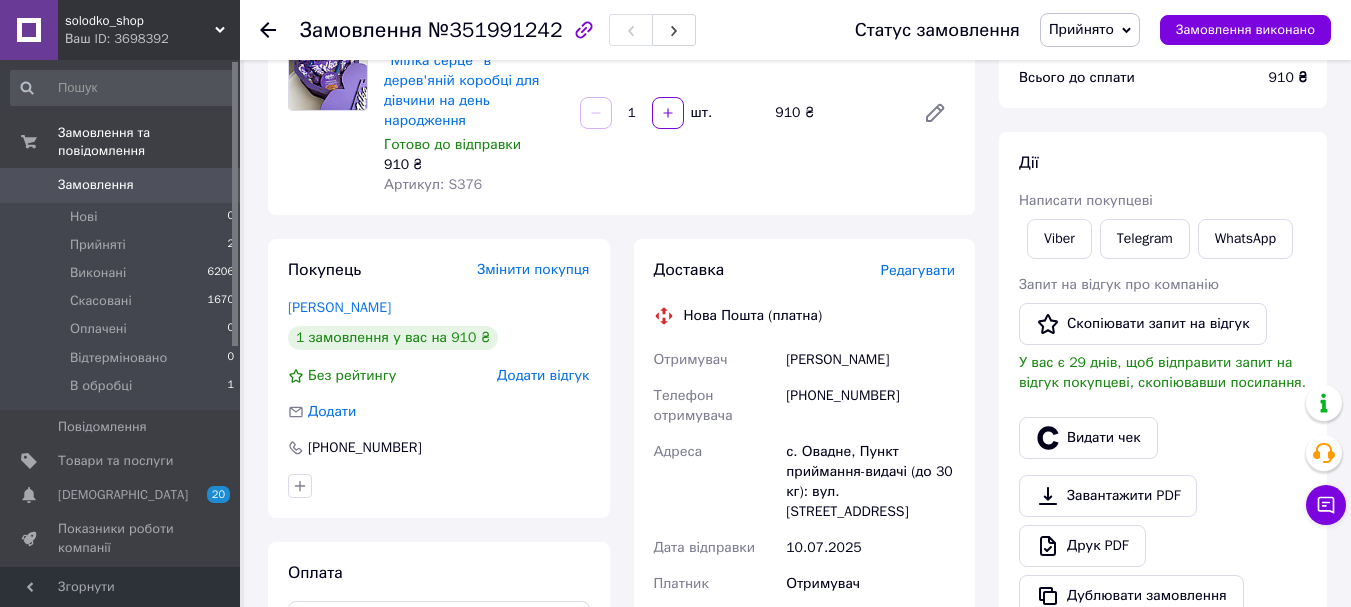 scroll, scrollTop: 800, scrollLeft: 0, axis: vertical 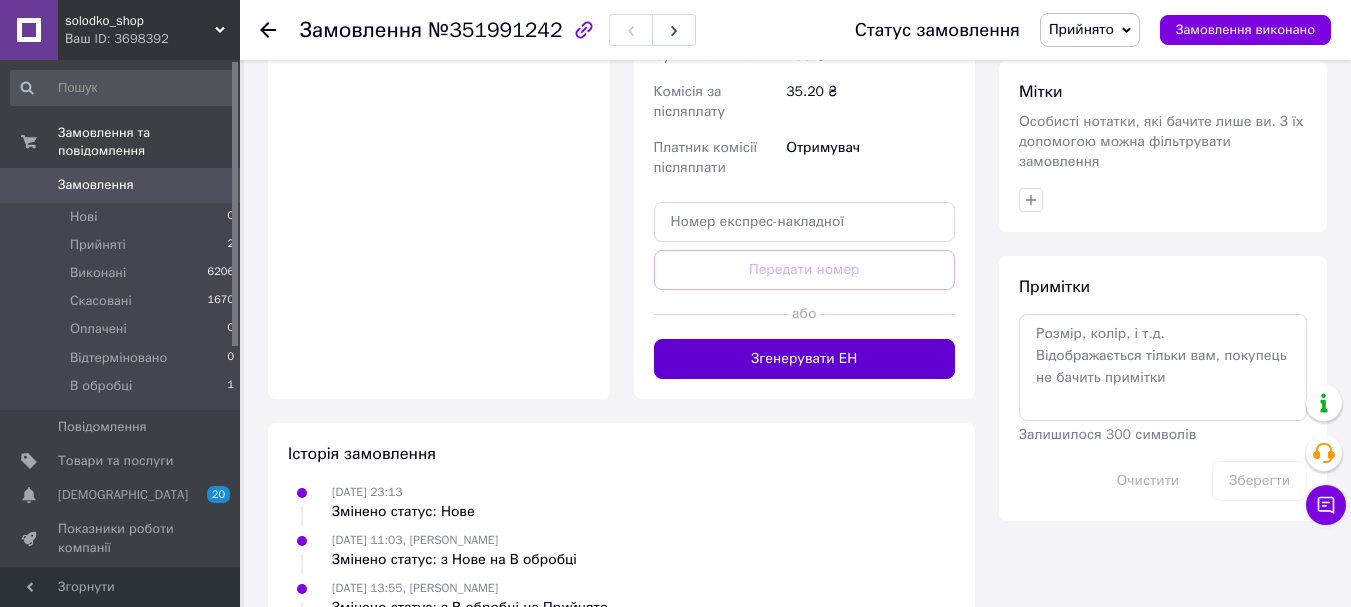 click on "Згенерувати ЕН" at bounding box center (805, 359) 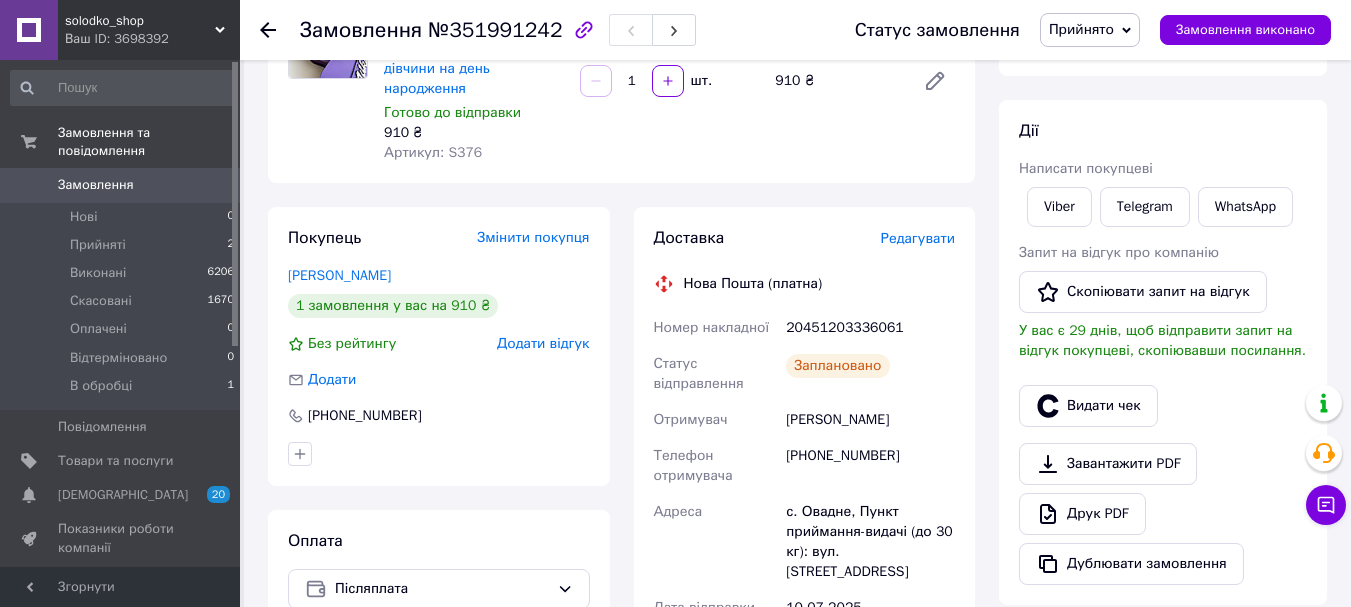 scroll, scrollTop: 0, scrollLeft: 0, axis: both 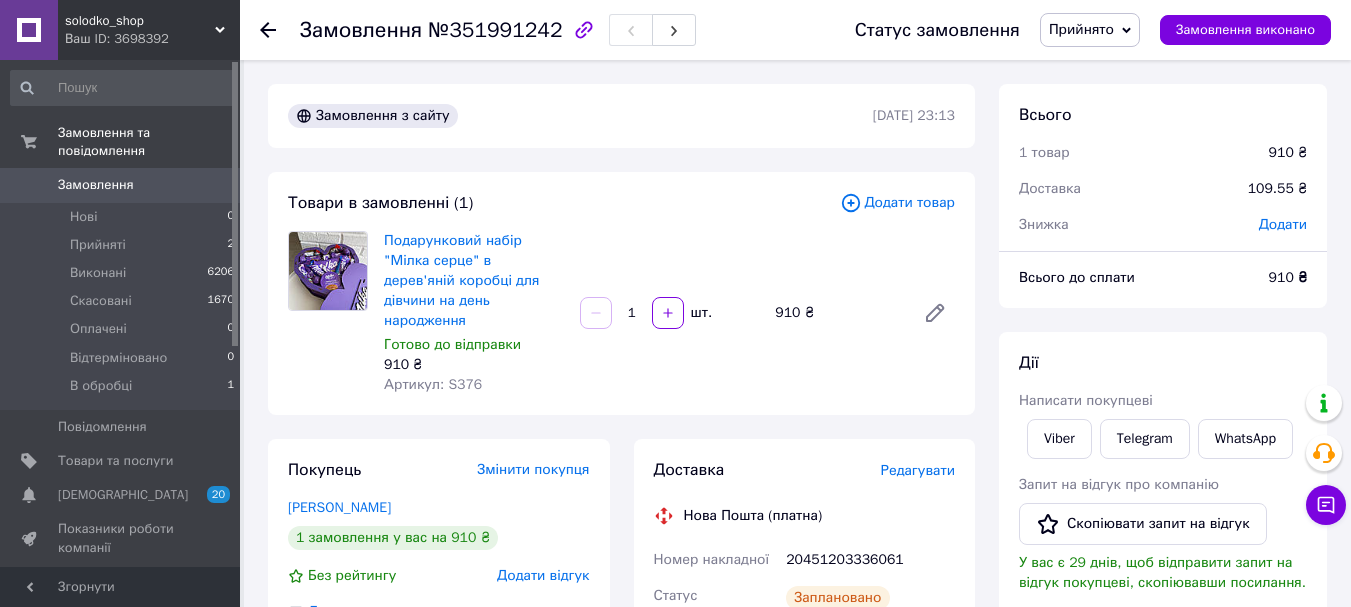 click on "Замовлення" at bounding box center [96, 185] 